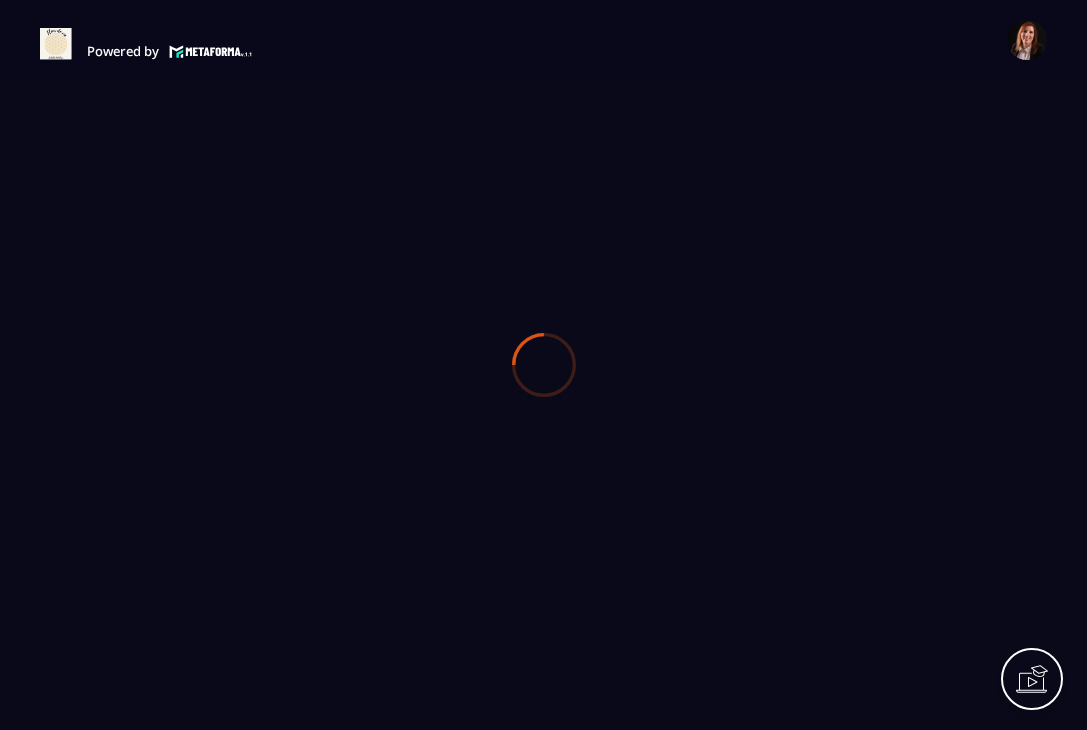 scroll, scrollTop: 0, scrollLeft: 0, axis: both 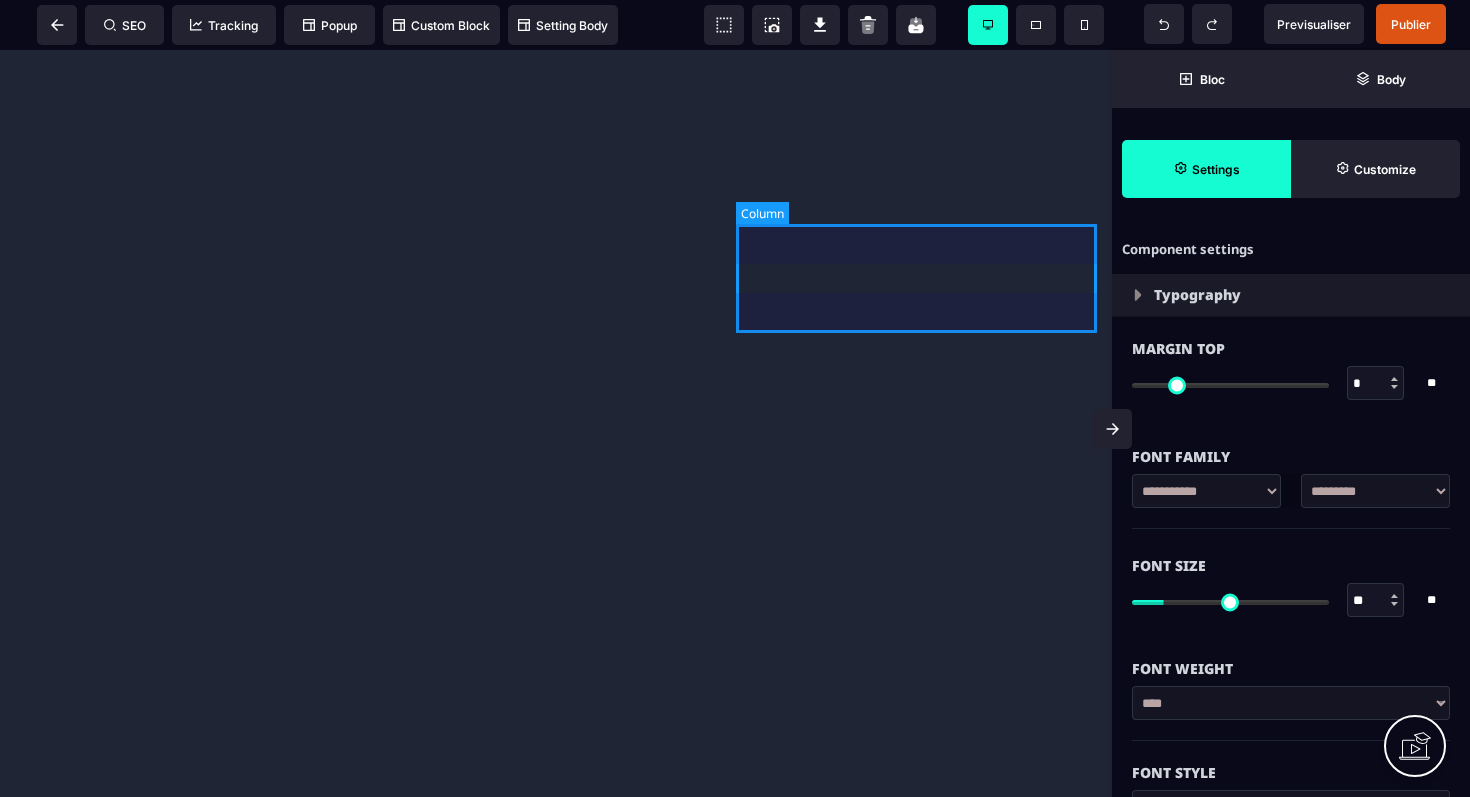 select on "***" 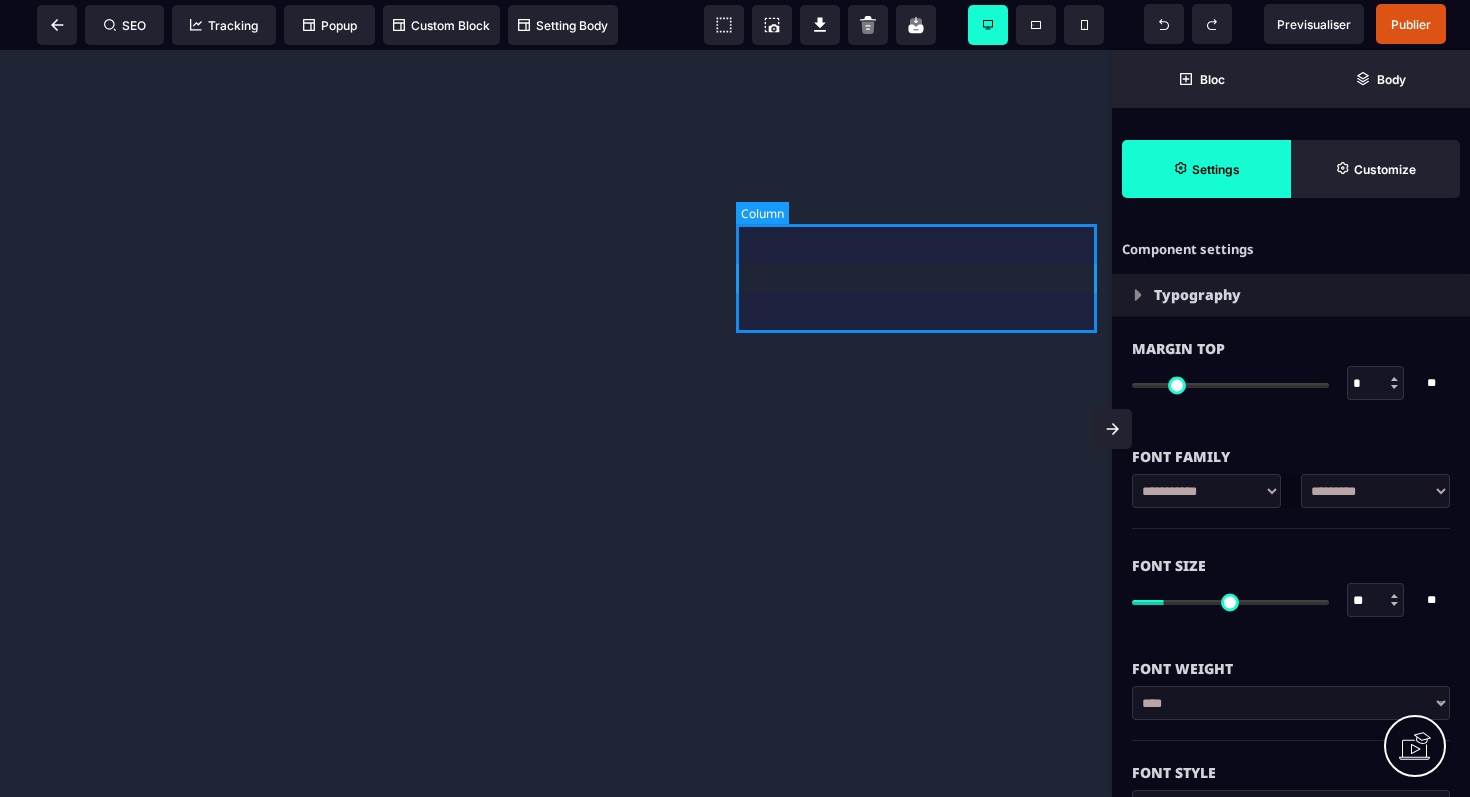 scroll, scrollTop: 0, scrollLeft: 0, axis: both 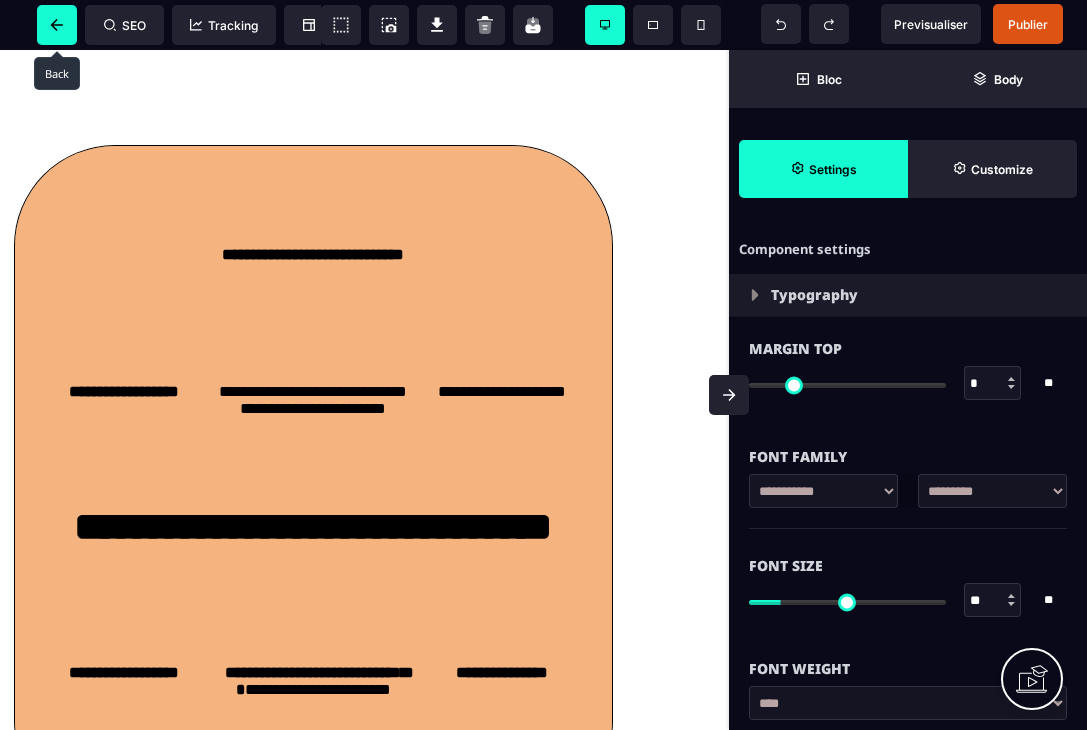 click 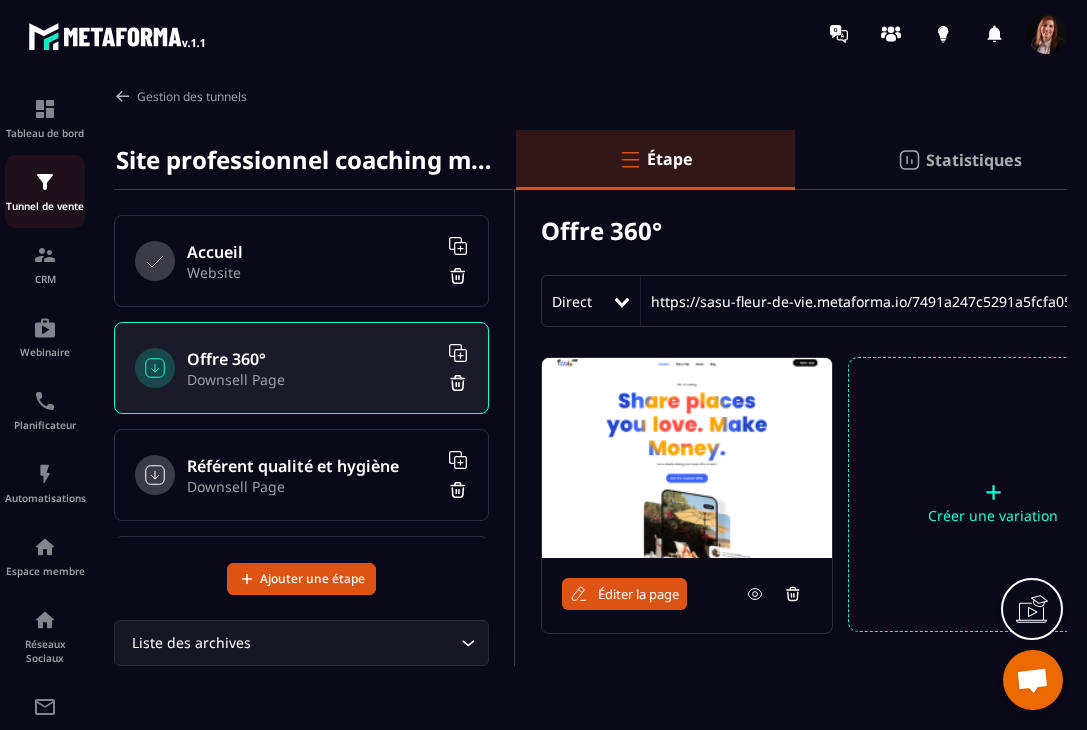 click on "Tunnel de vente" at bounding box center (45, 191) 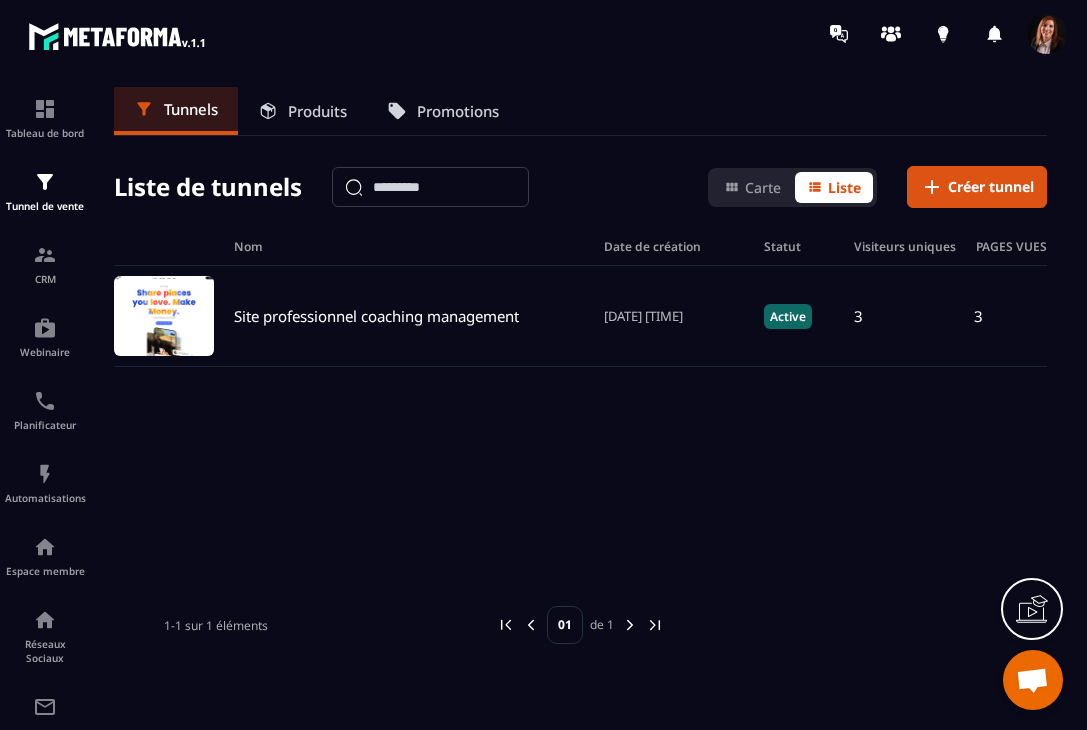 click on "Produits" at bounding box center (317, 111) 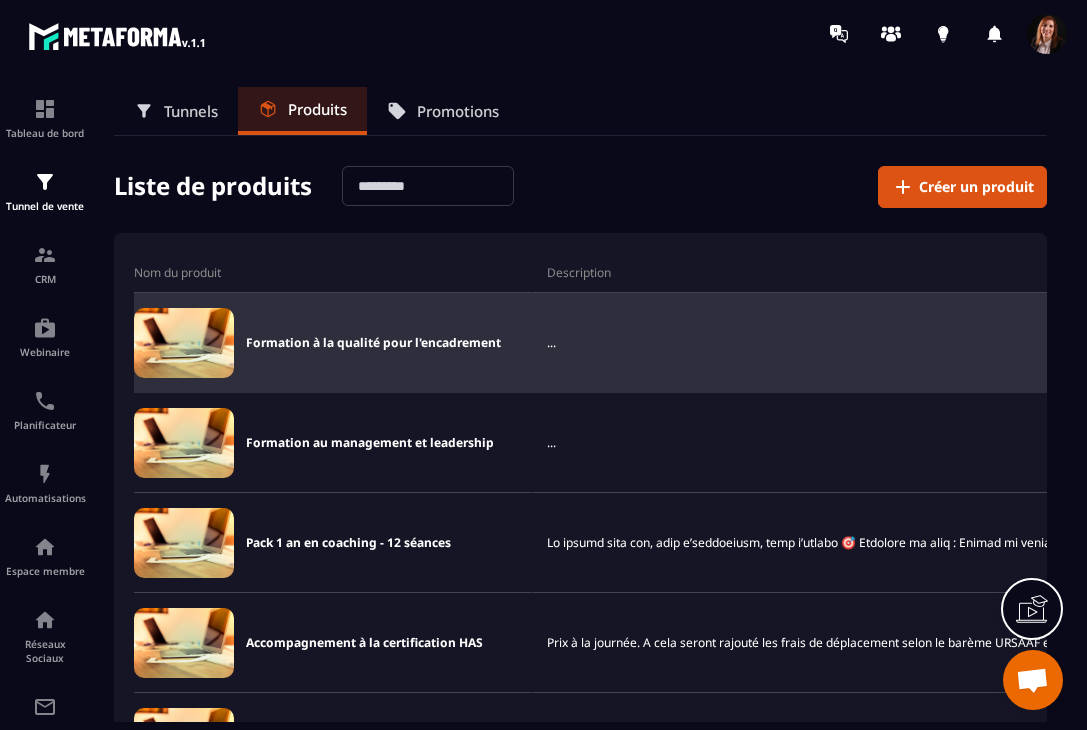 click on "Formation à la qualité pour l'encadrement" at bounding box center (373, 343) 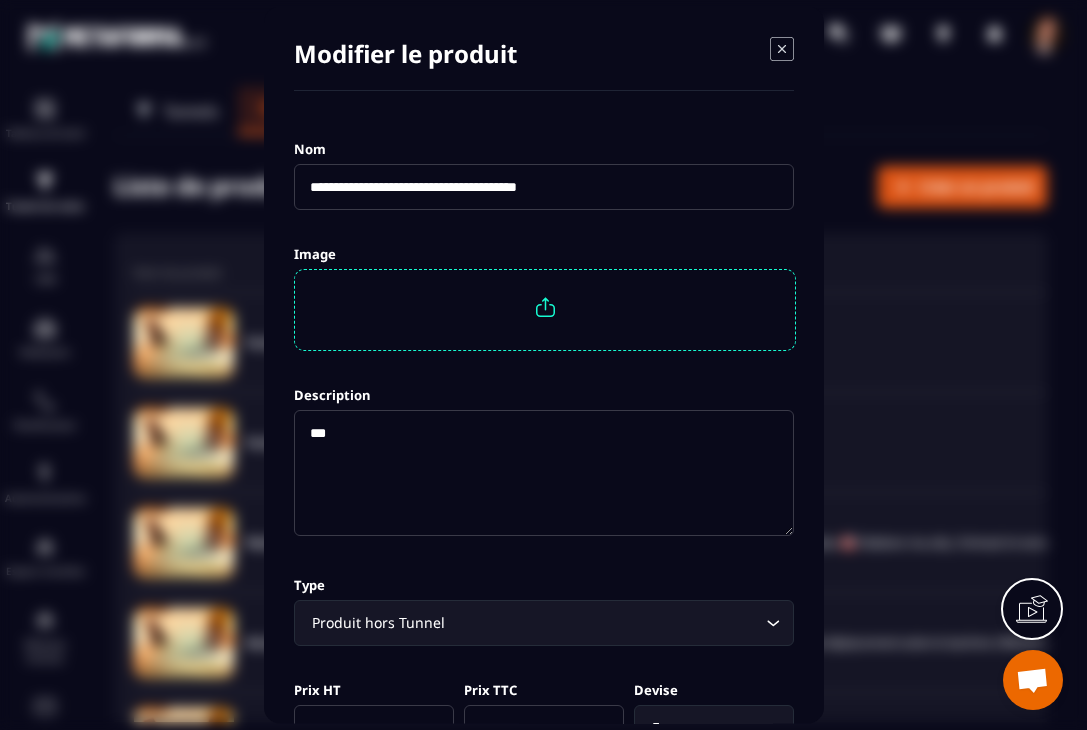 click 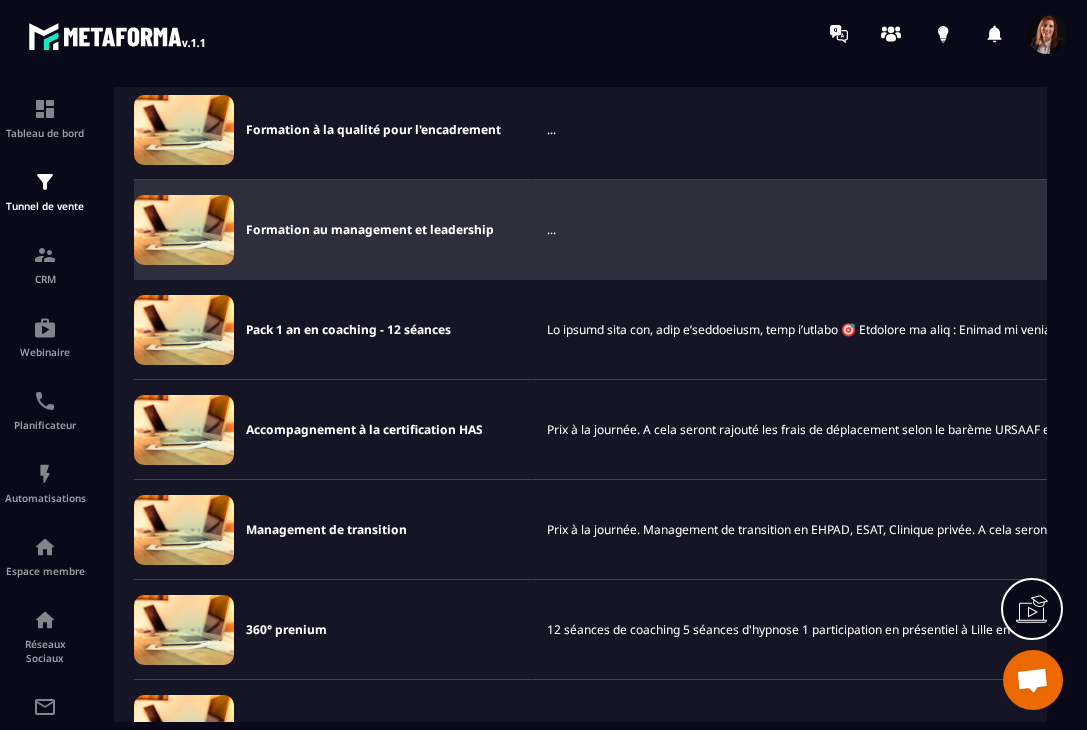 scroll, scrollTop: 216, scrollLeft: 0, axis: vertical 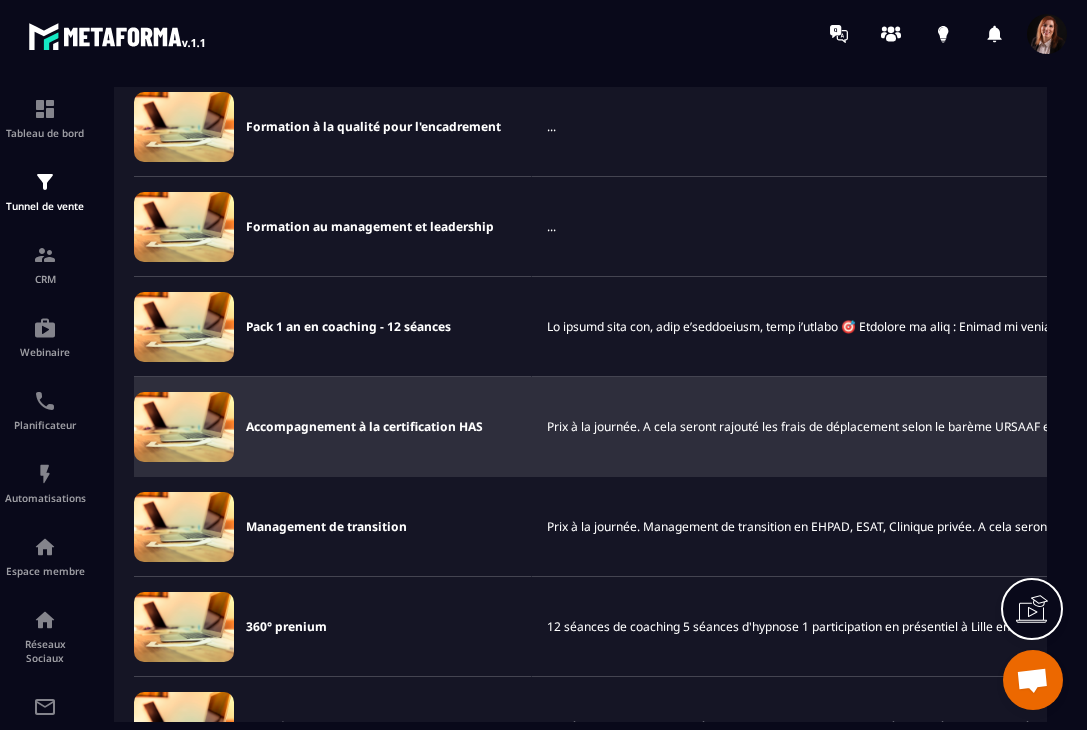 click on "Accompagnement à la certification HAS" at bounding box center (333, 427) 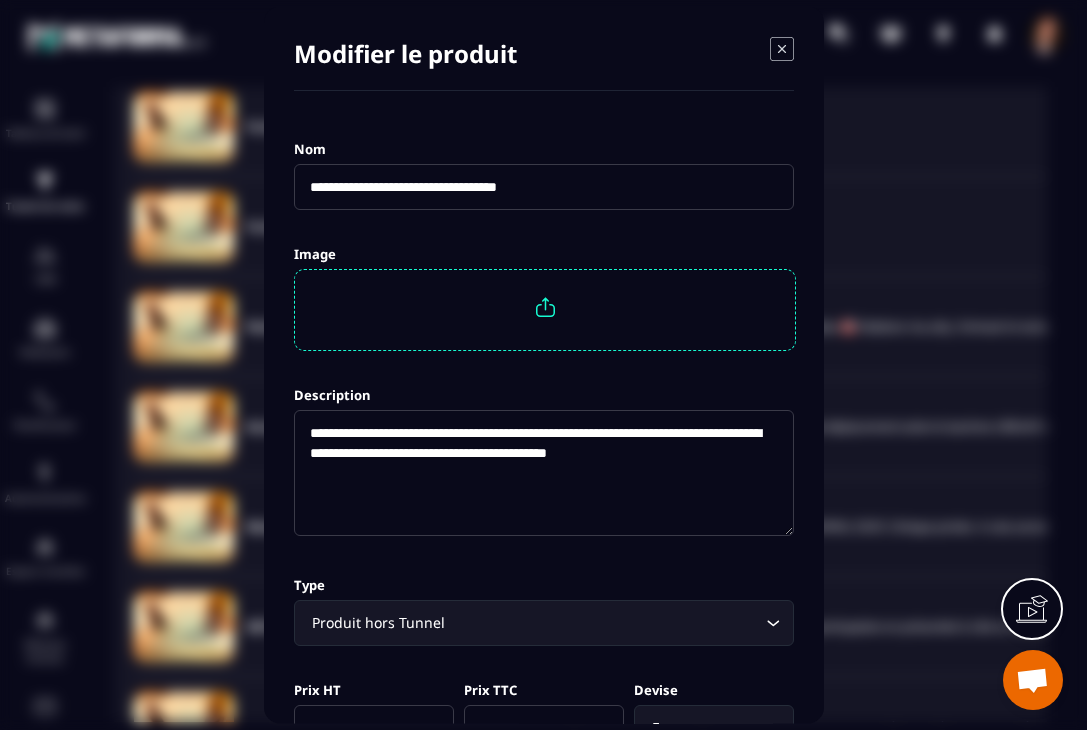 drag, startPoint x: 426, startPoint y: 430, endPoint x: 749, endPoint y: 469, distance: 325.34598 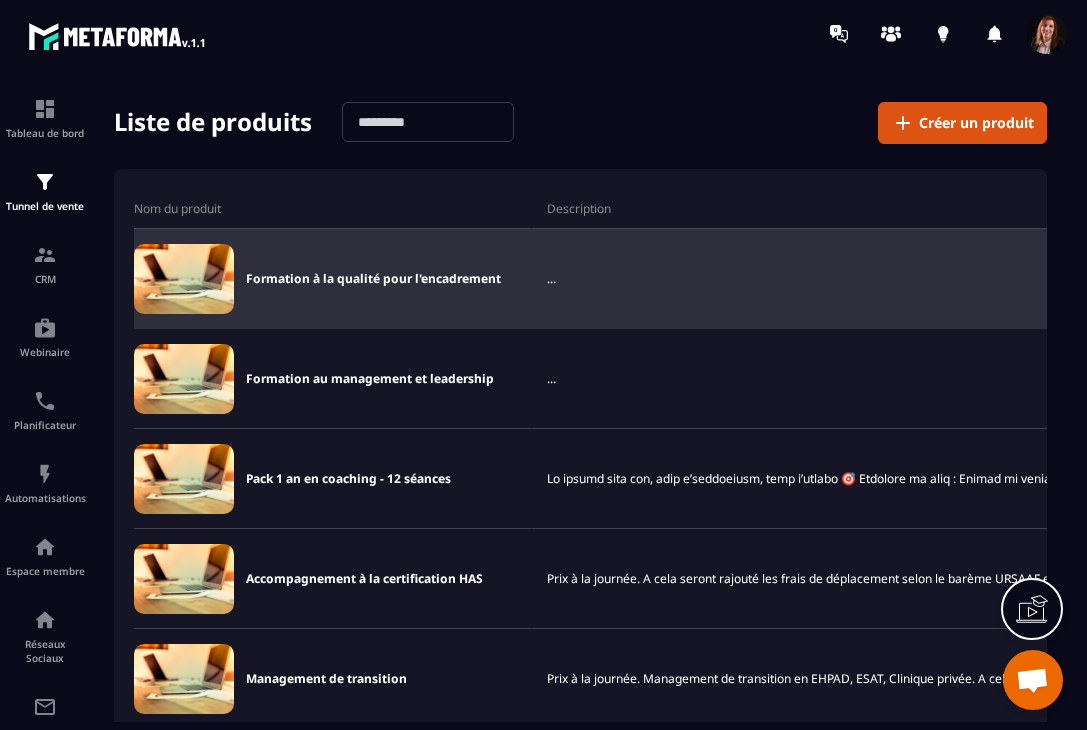 scroll, scrollTop: 56, scrollLeft: 0, axis: vertical 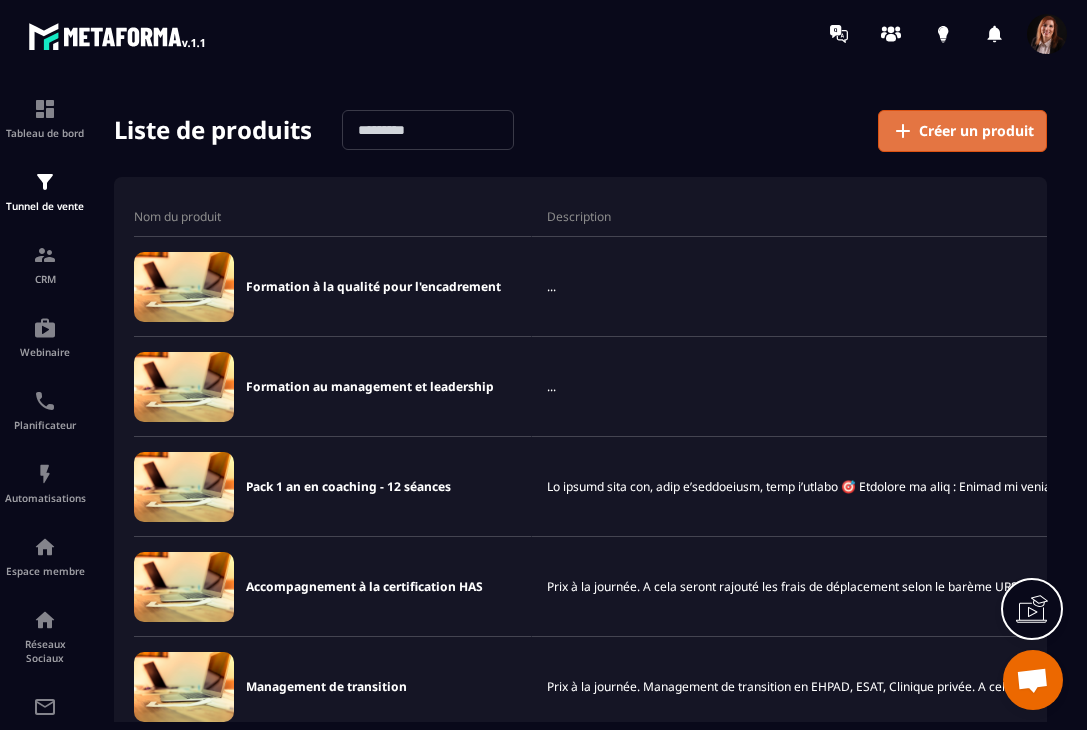 click on "Créer un produit" at bounding box center (976, 131) 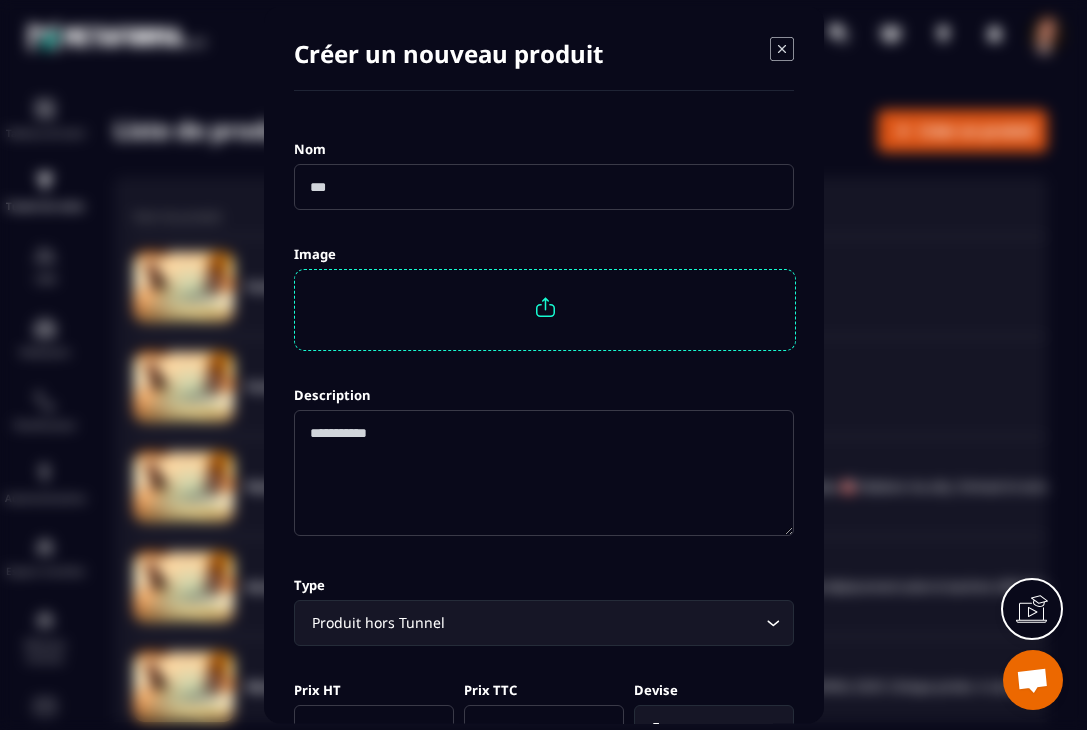 click at bounding box center (544, 187) 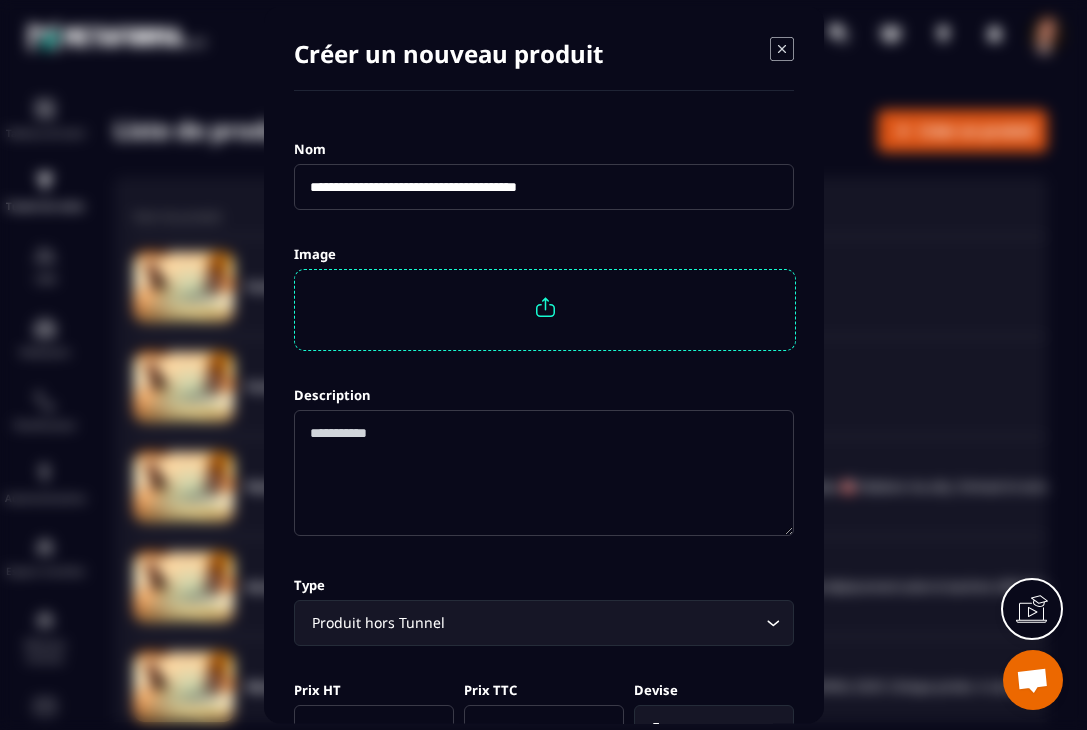 type on "**********" 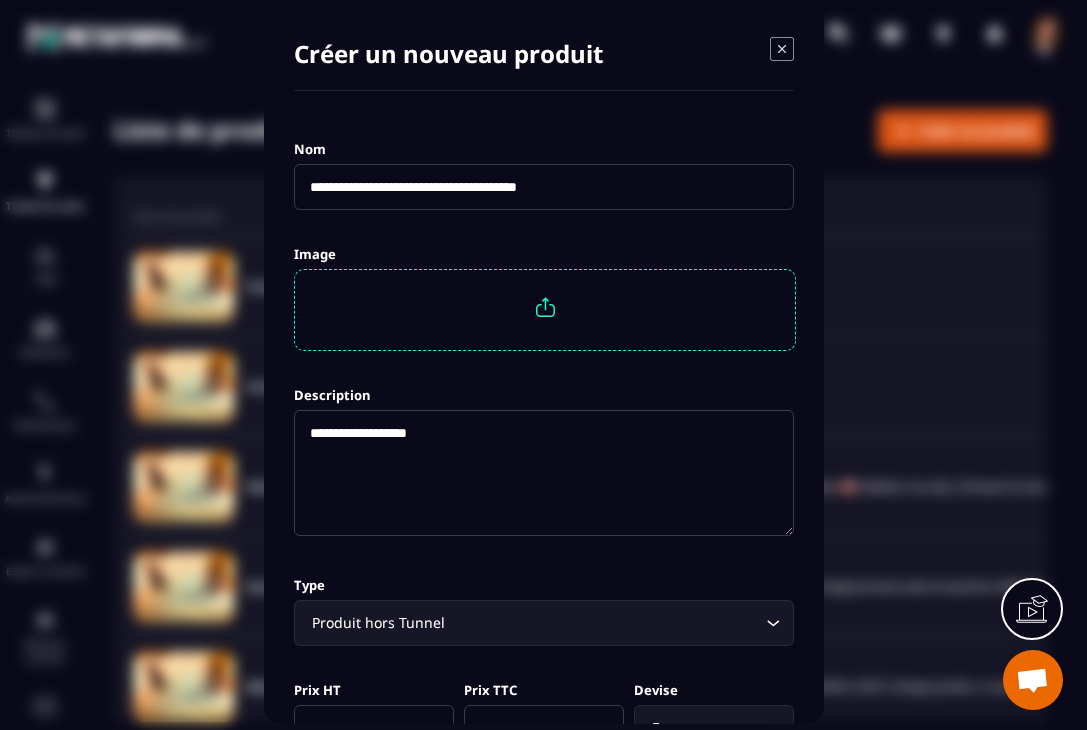 paste on "**********" 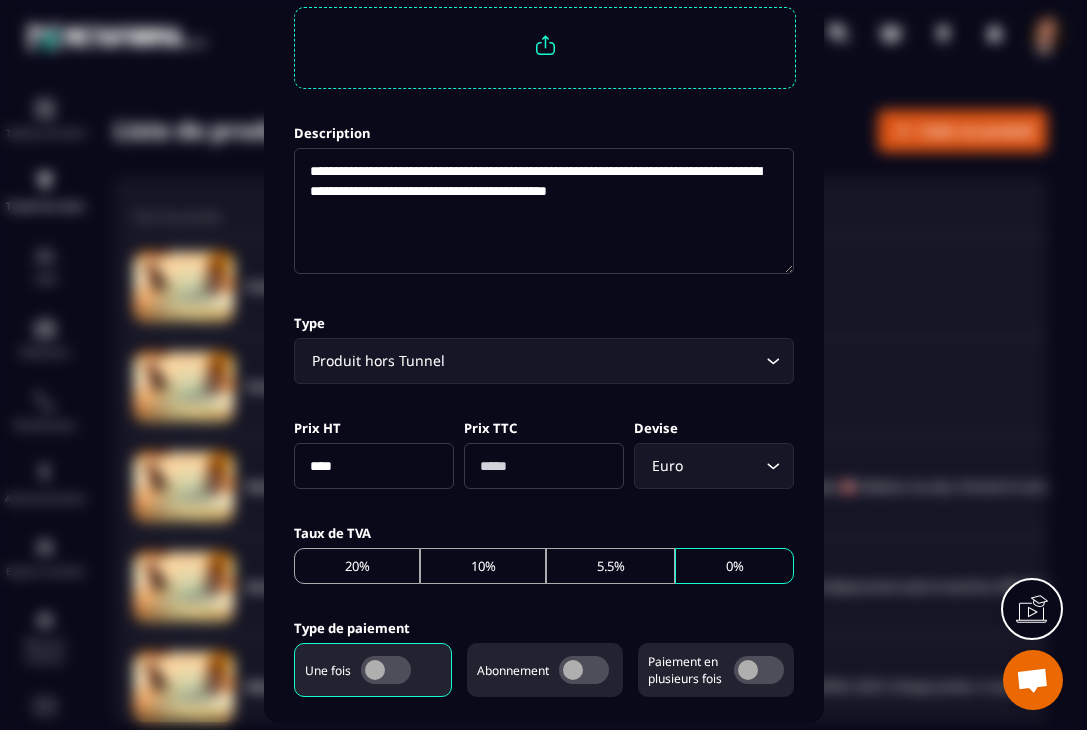scroll, scrollTop: 265, scrollLeft: 0, axis: vertical 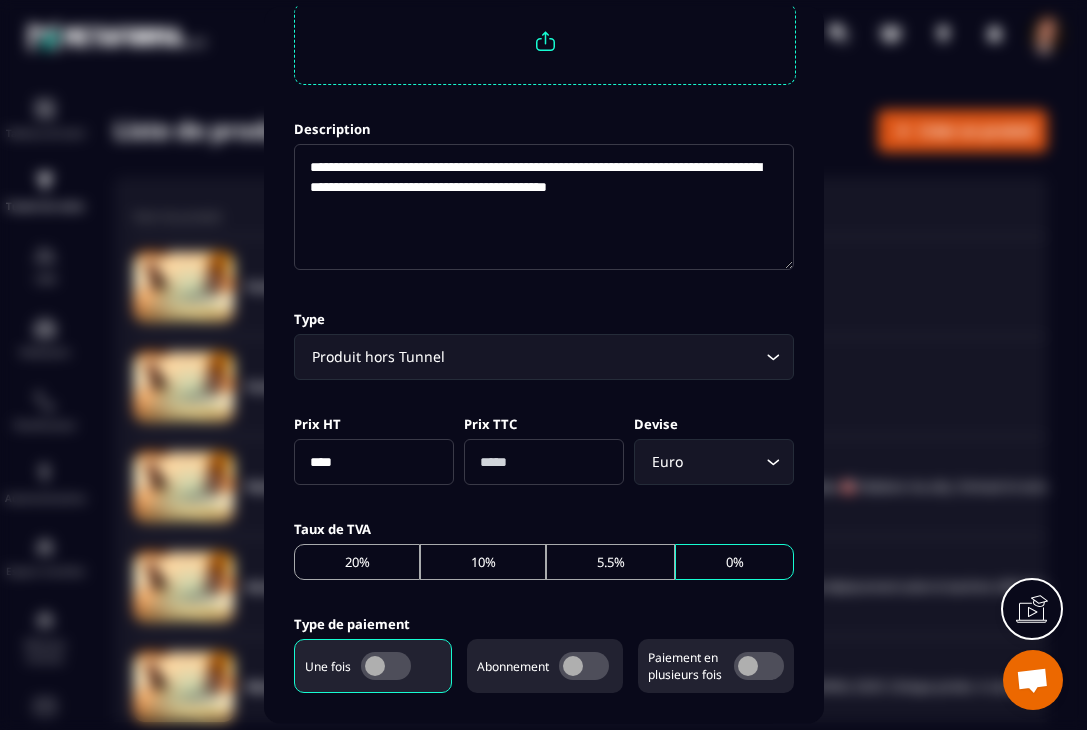 type on "**********" 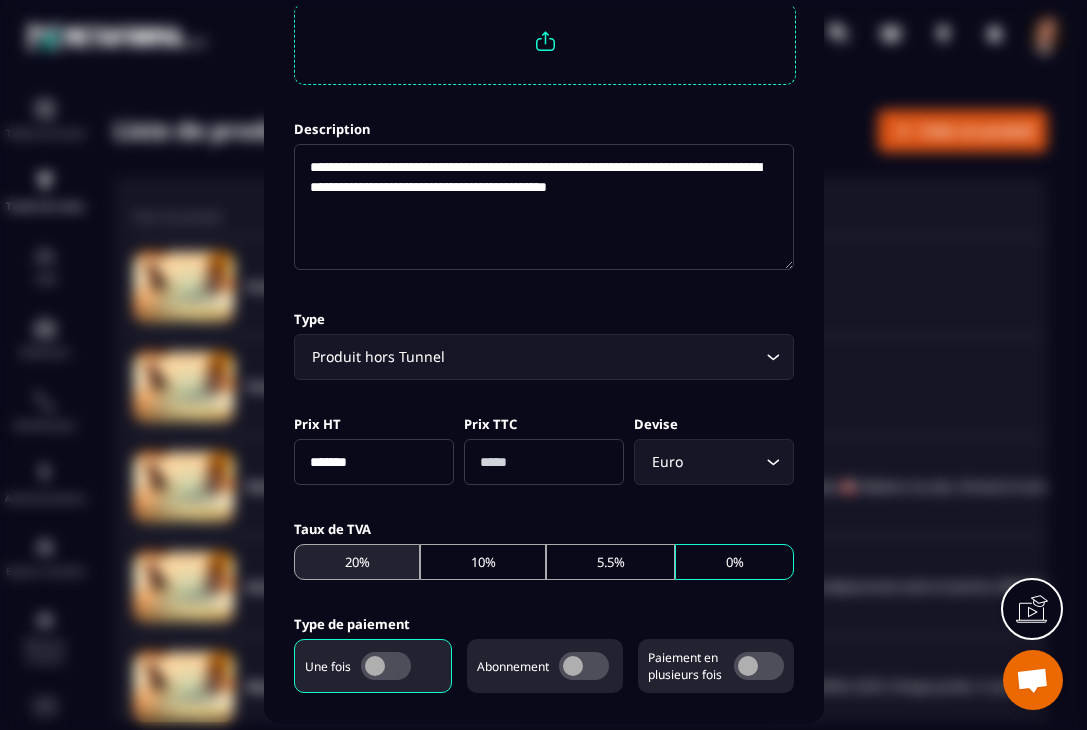 type on "*******" 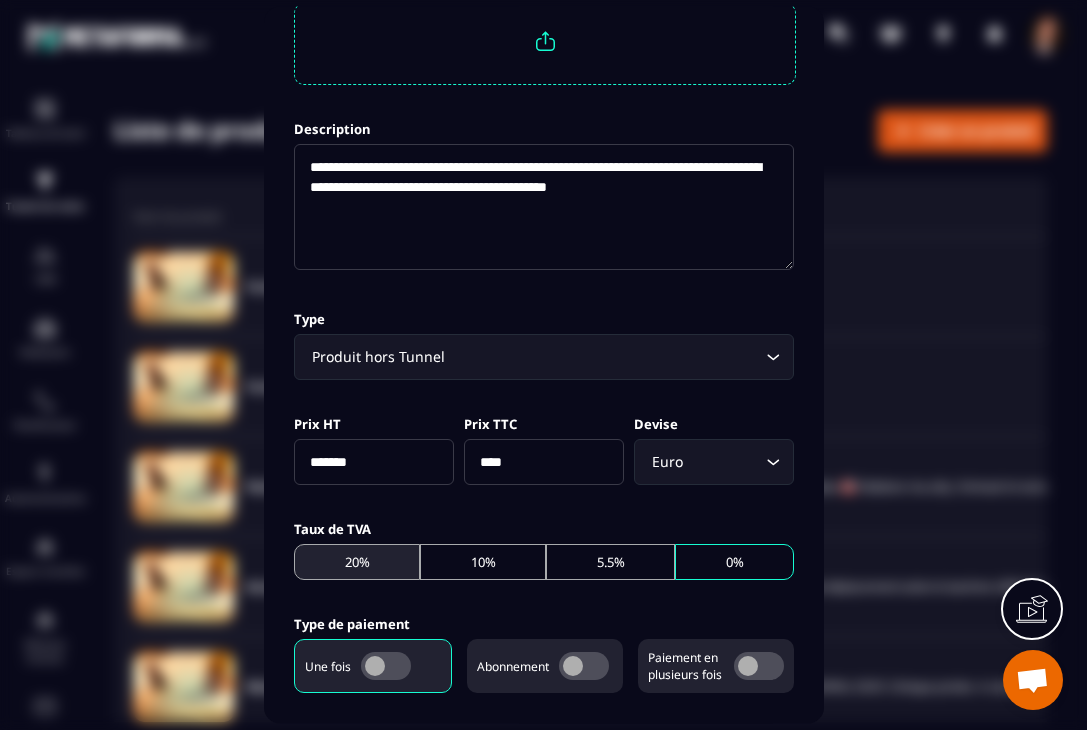 click on "20%" at bounding box center [357, 563] 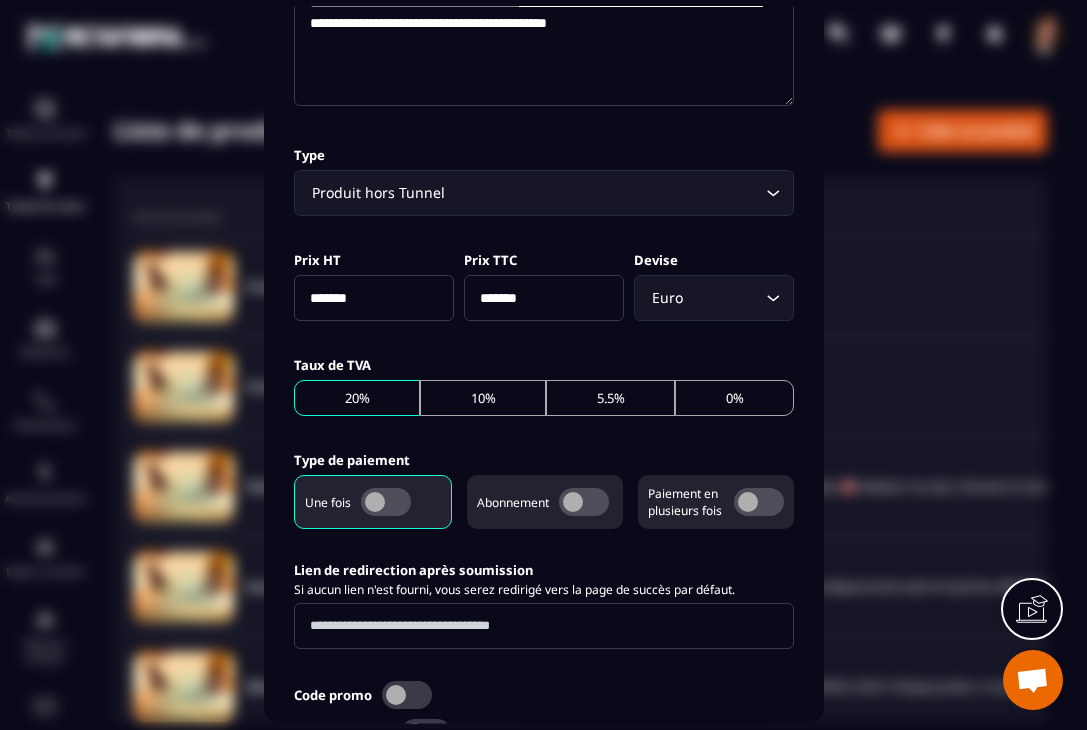 scroll, scrollTop: 431, scrollLeft: 0, axis: vertical 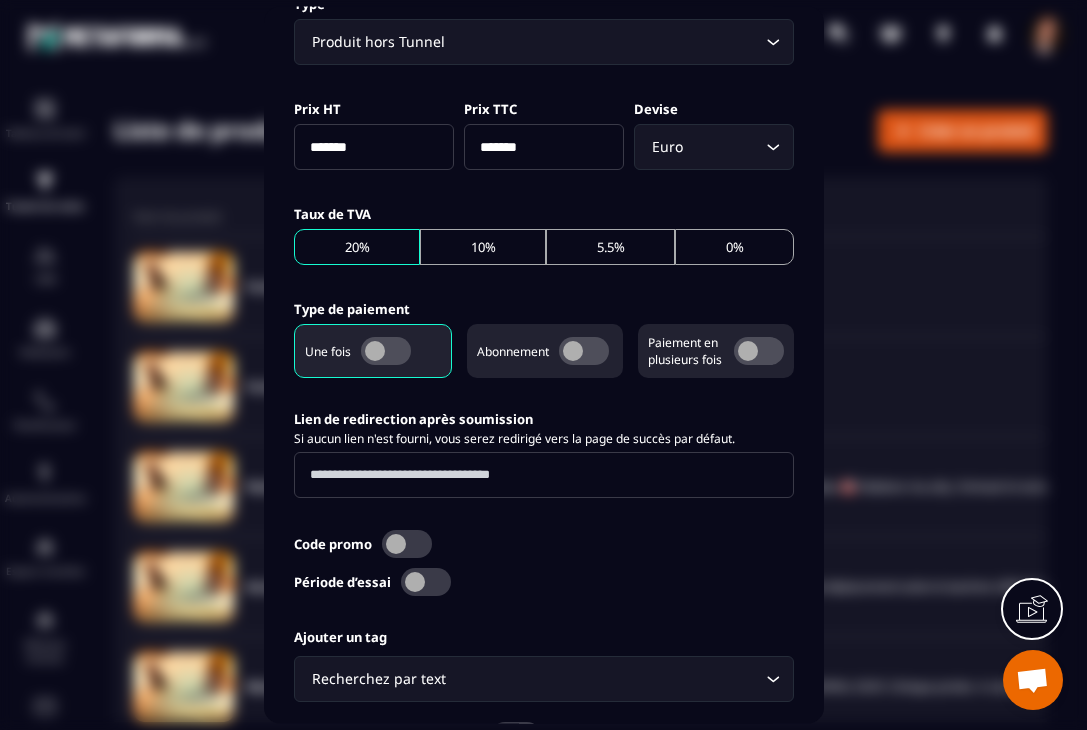 click at bounding box center (386, 352) 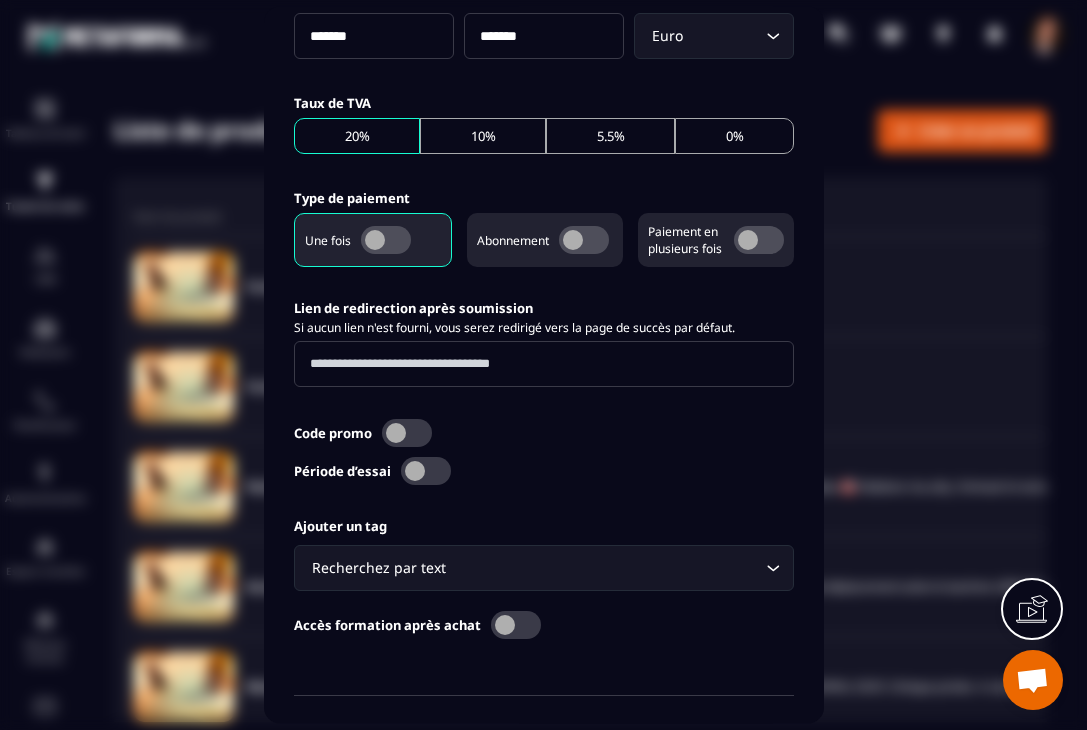 scroll, scrollTop: 755, scrollLeft: 0, axis: vertical 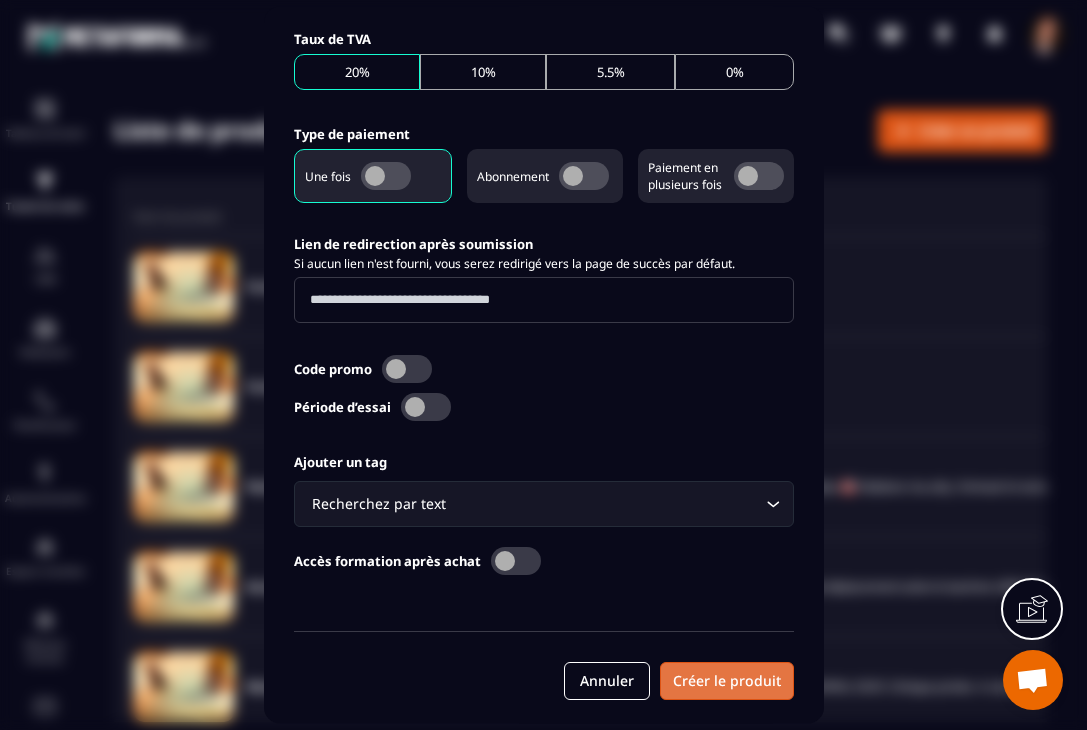 click on "Créer le produit" at bounding box center (727, 682) 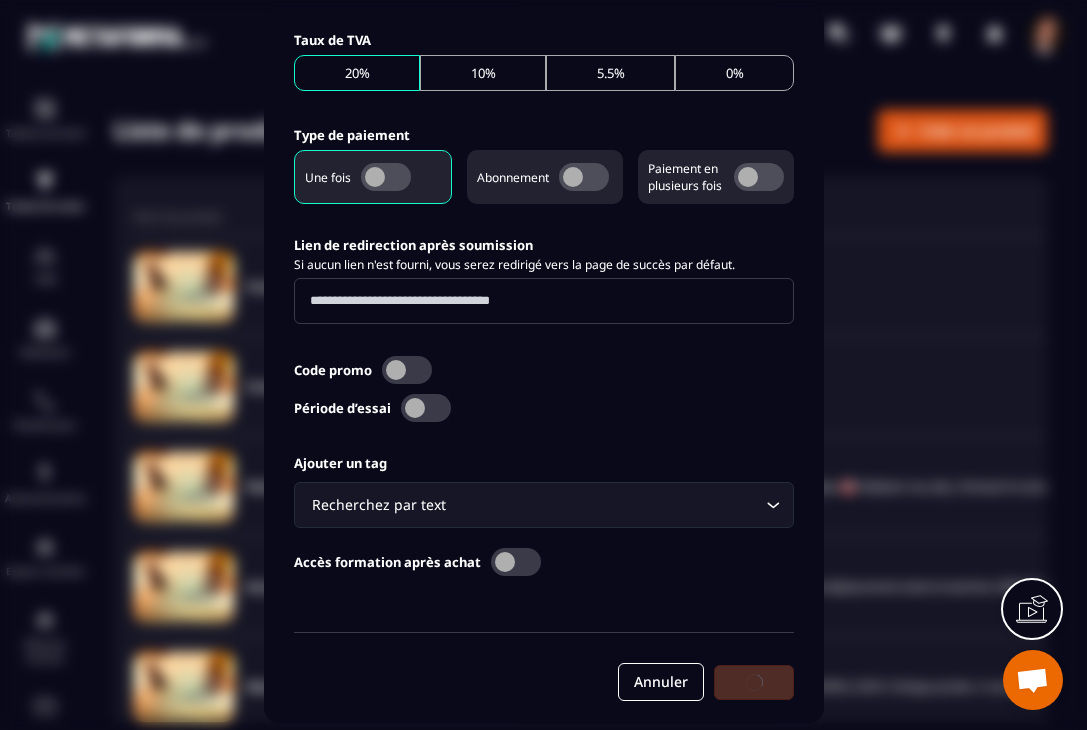 scroll, scrollTop: 755, scrollLeft: 0, axis: vertical 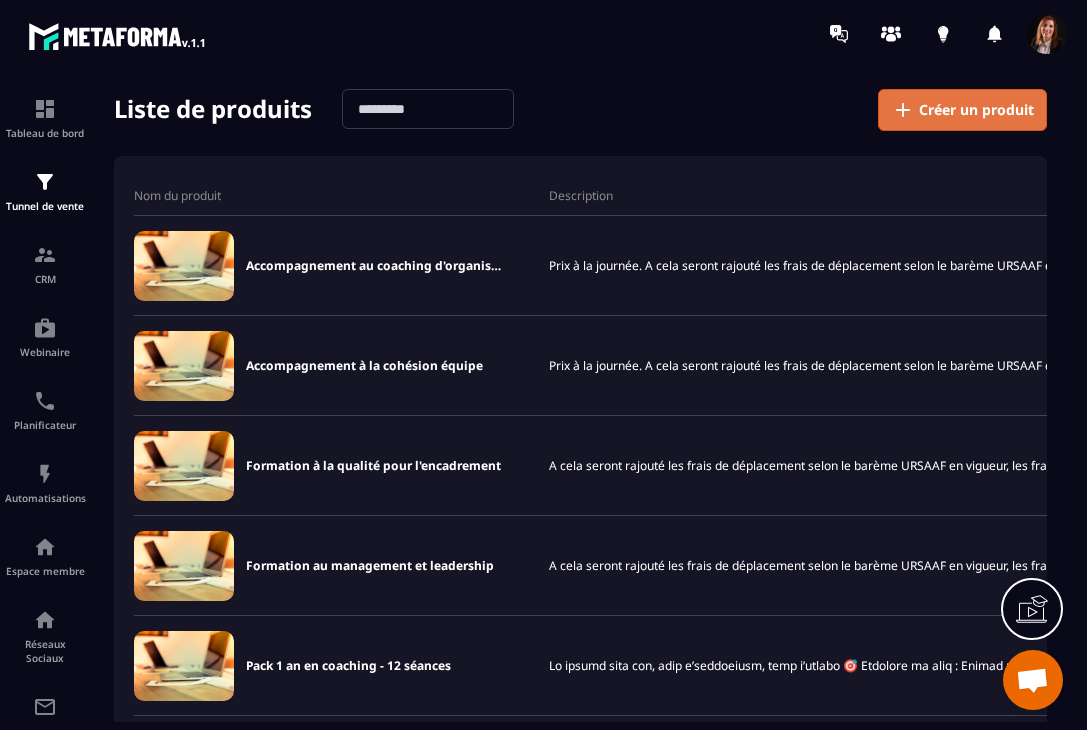 click on "Créer un produit" at bounding box center [976, 110] 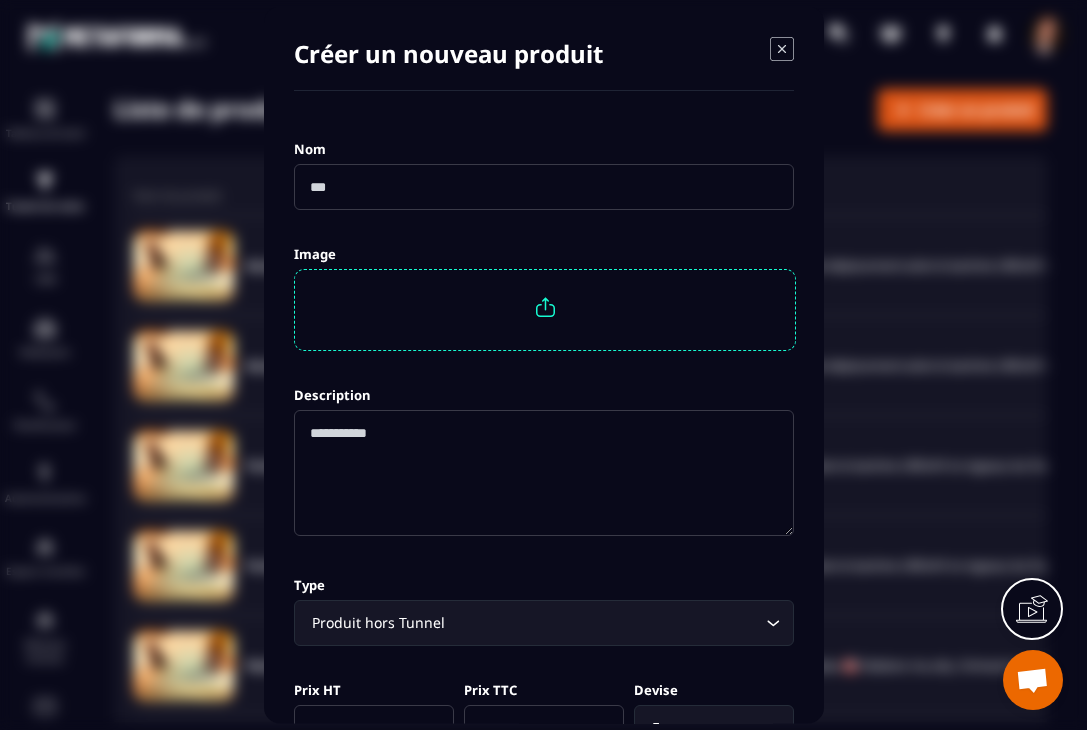 click at bounding box center (544, 187) 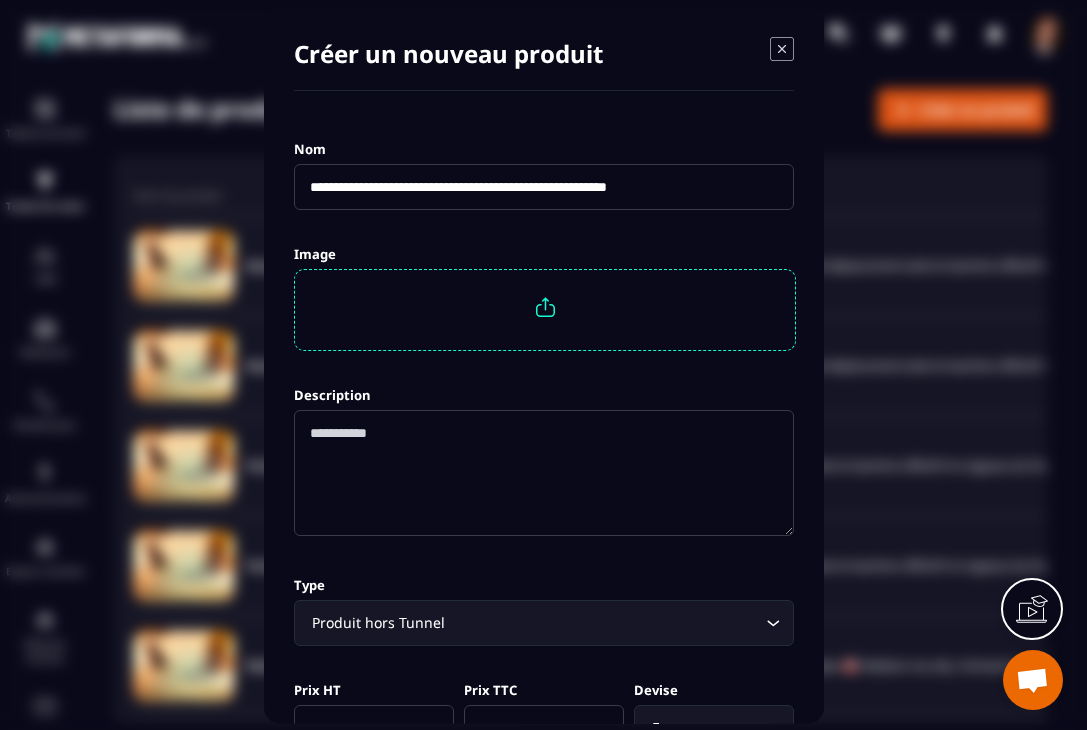 type on "**********" 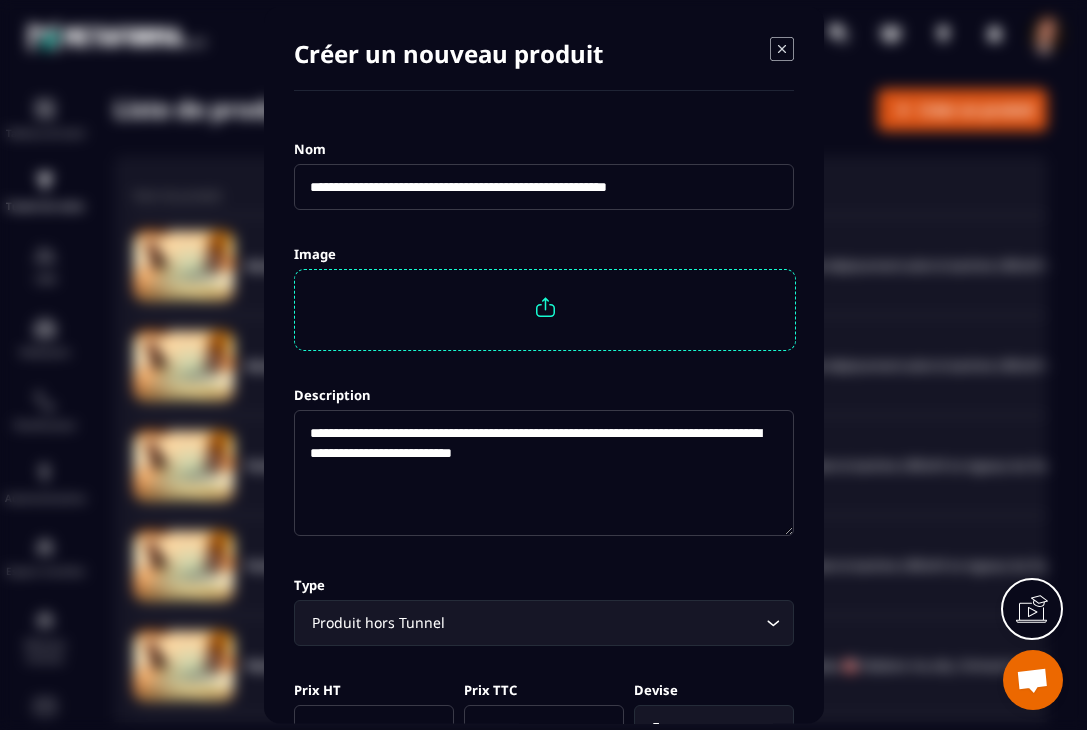 click on "**********" 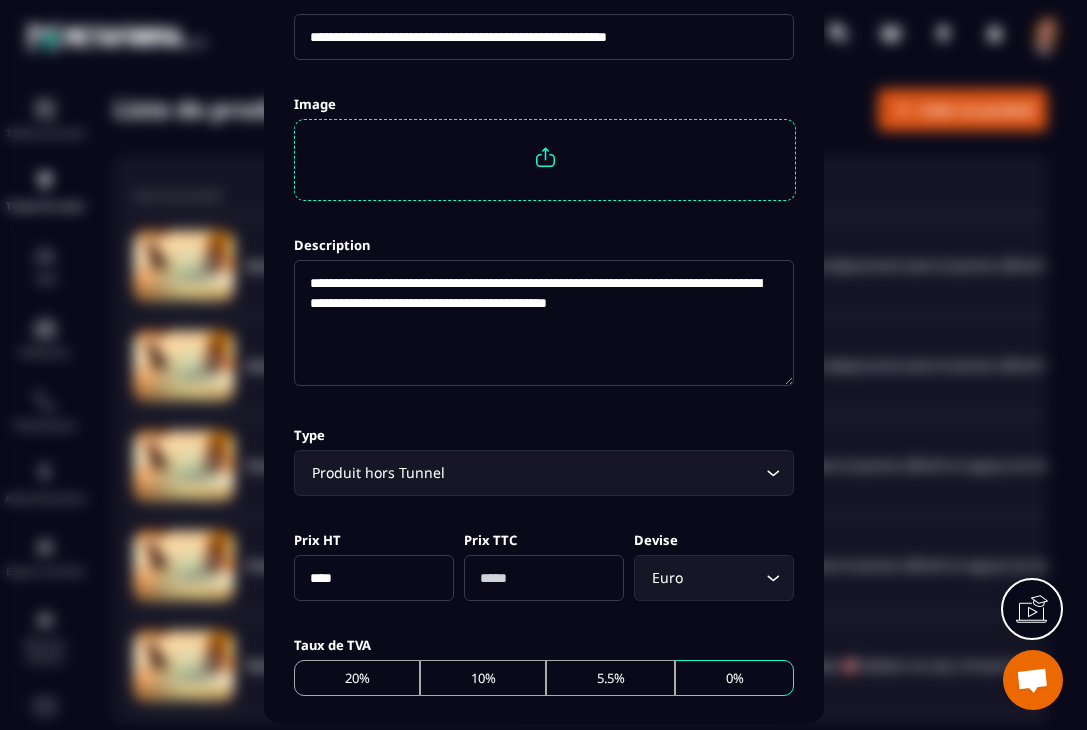 scroll, scrollTop: 211, scrollLeft: 0, axis: vertical 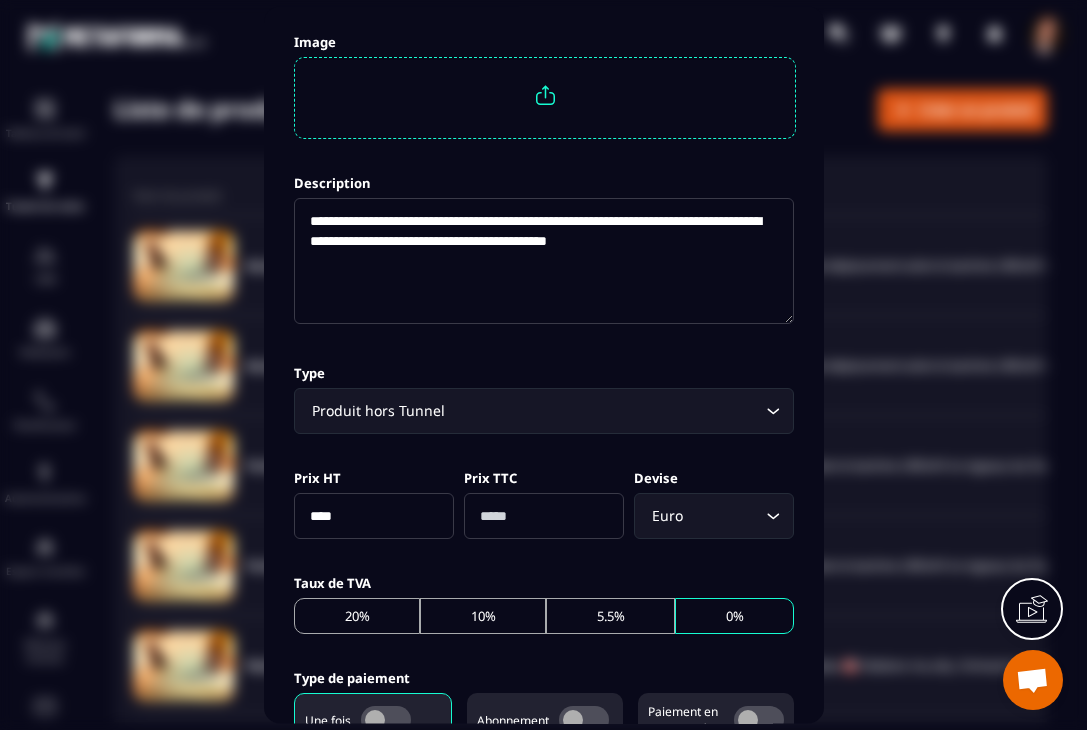 type on "**********" 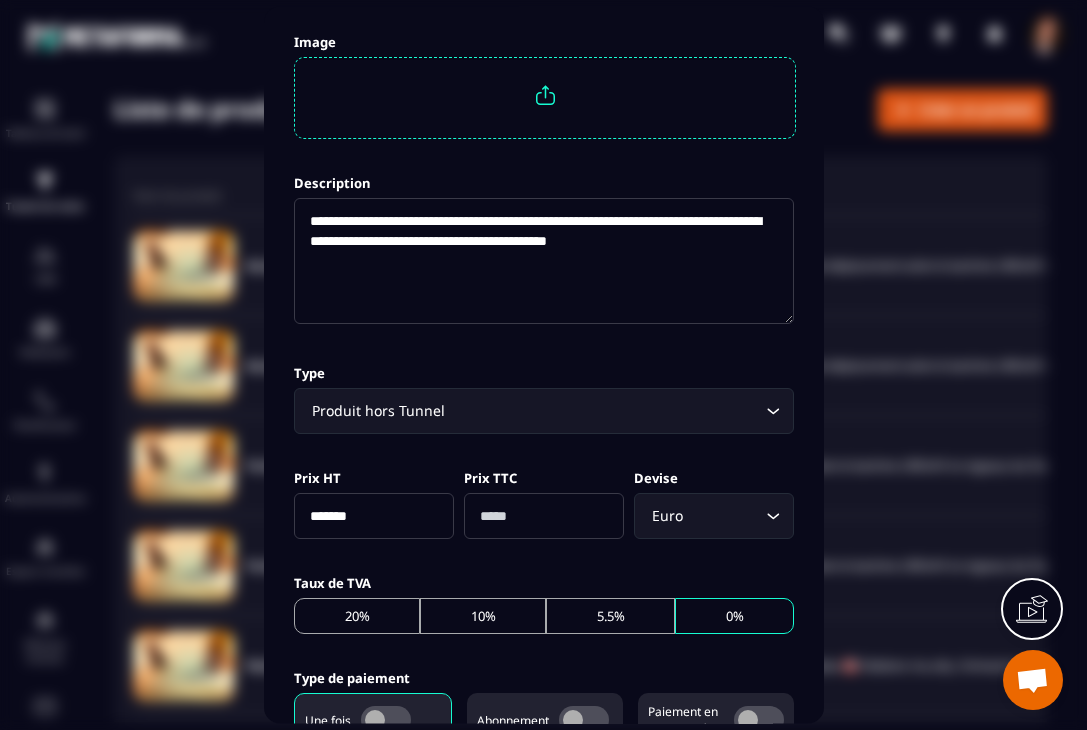 type on "*******" 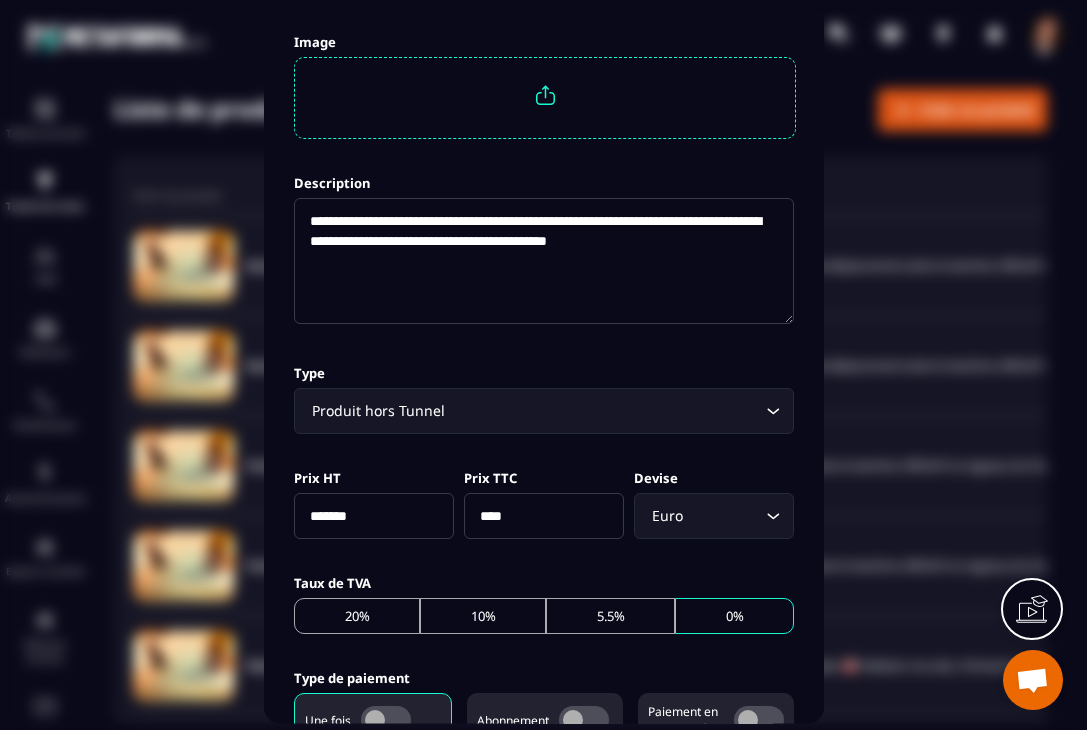 click on "Type Produit hors Tunnel Loading..." at bounding box center (544, 398) 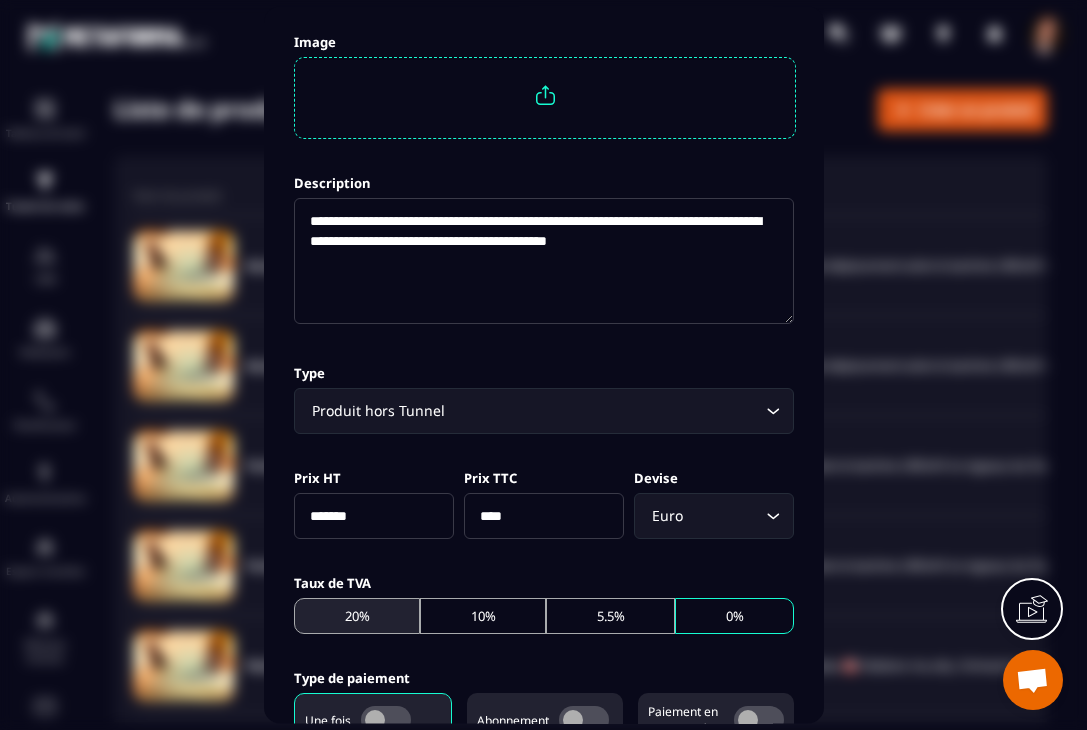 click on "20%" at bounding box center [357, 617] 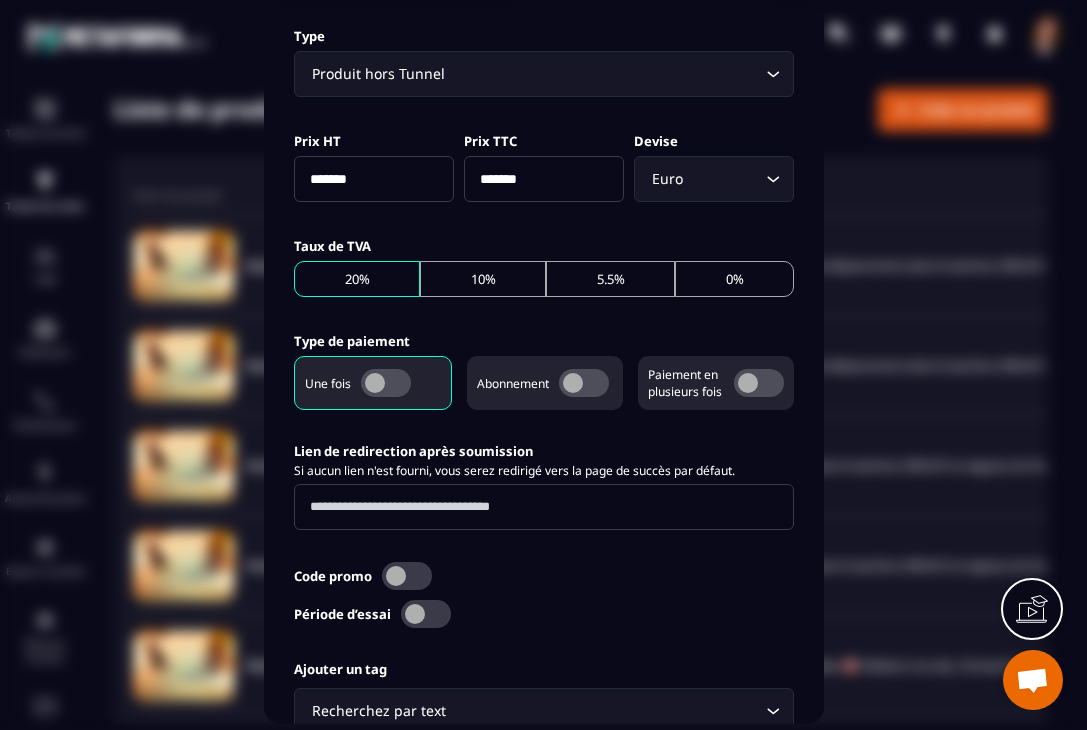 scroll, scrollTop: 553, scrollLeft: 0, axis: vertical 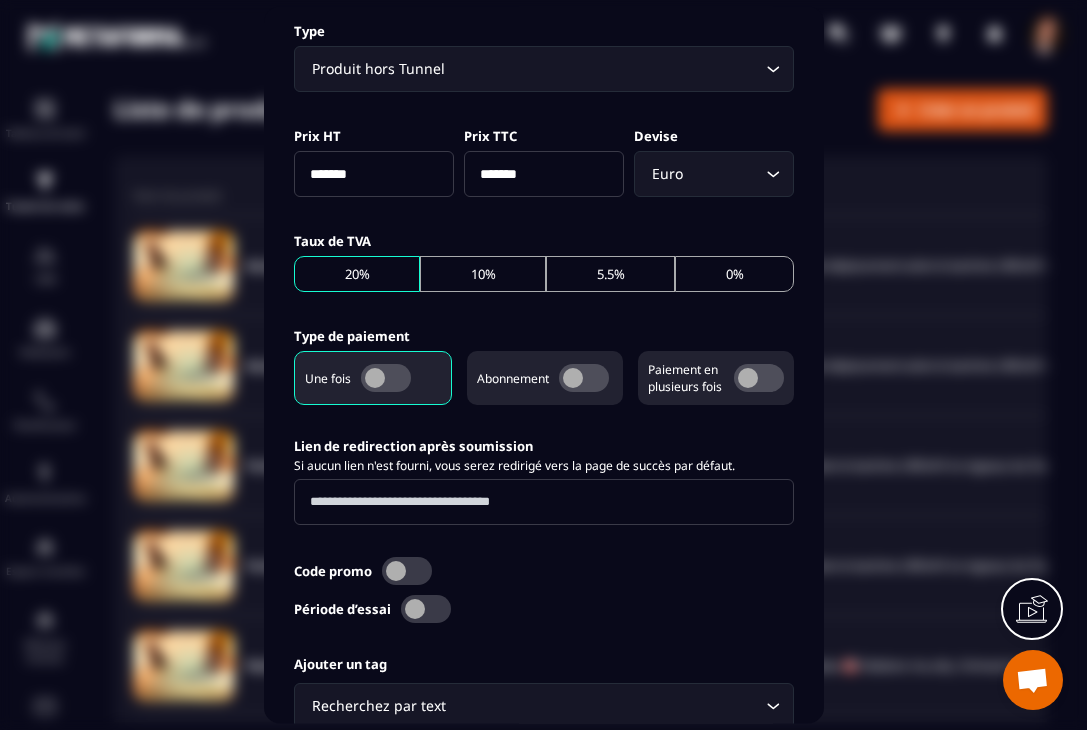 click at bounding box center (386, 379) 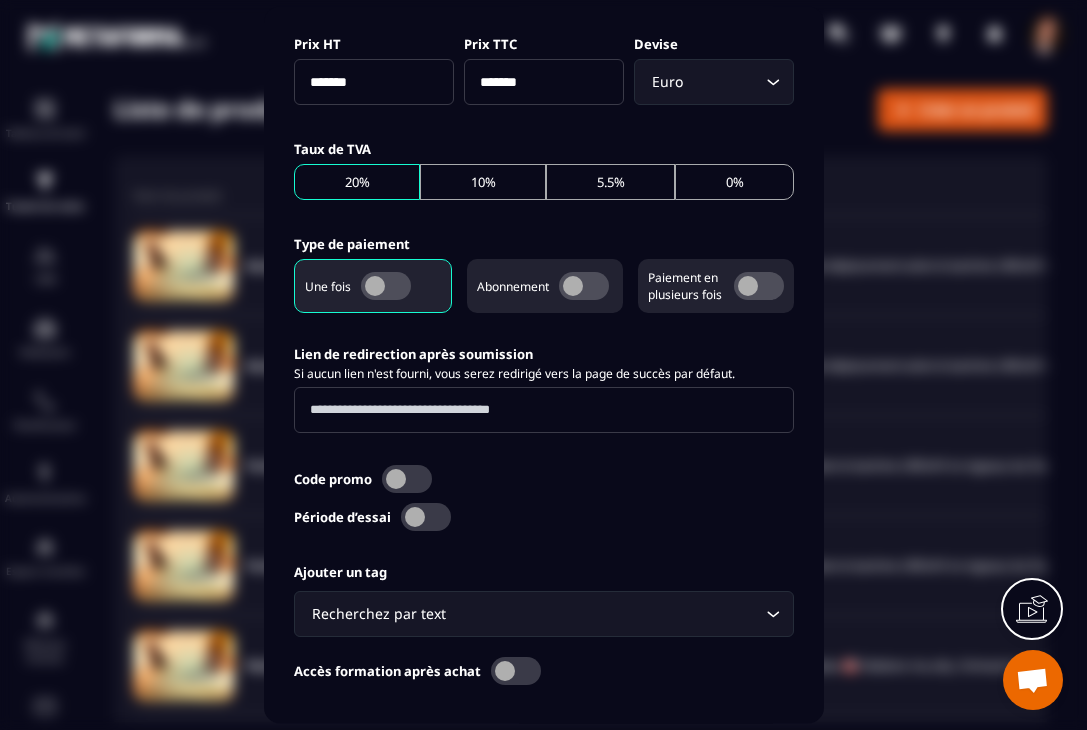 scroll, scrollTop: 755, scrollLeft: 0, axis: vertical 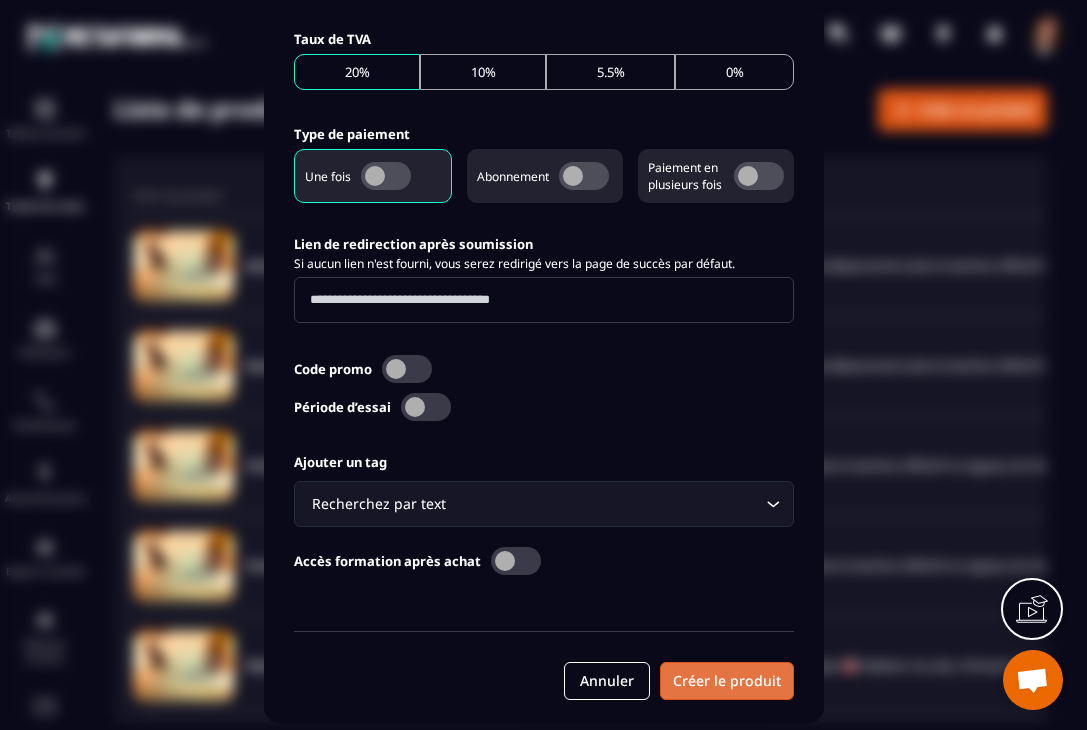 click on "Créer le produit" at bounding box center [727, 682] 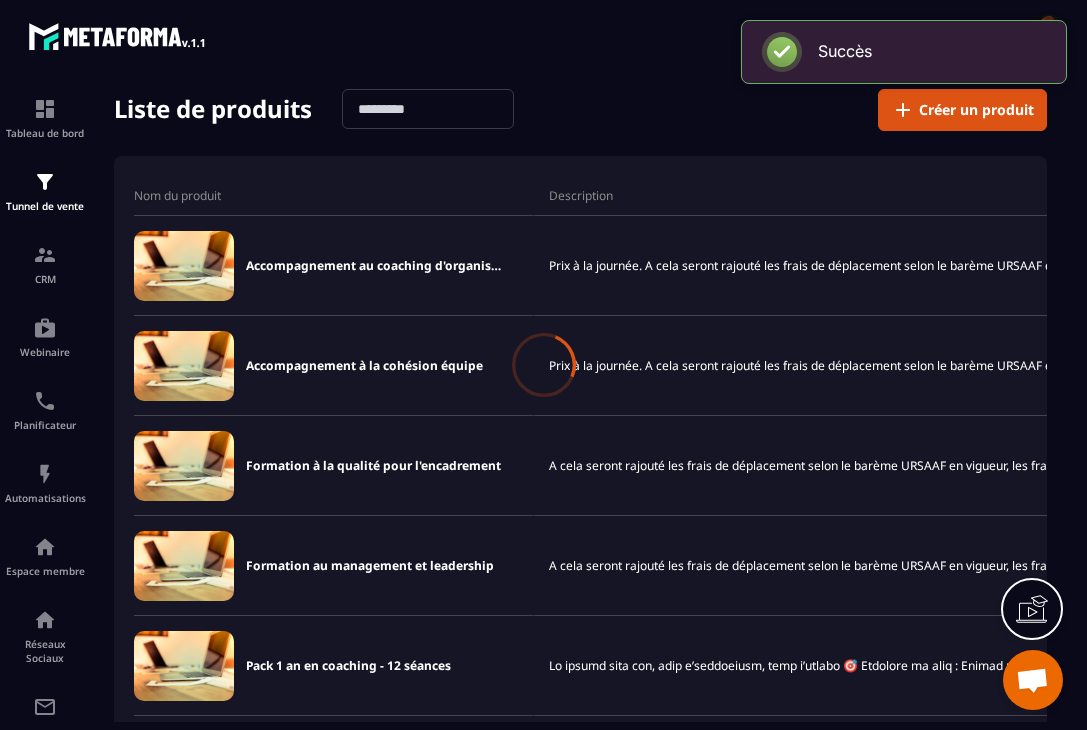 scroll, scrollTop: 755, scrollLeft: 0, axis: vertical 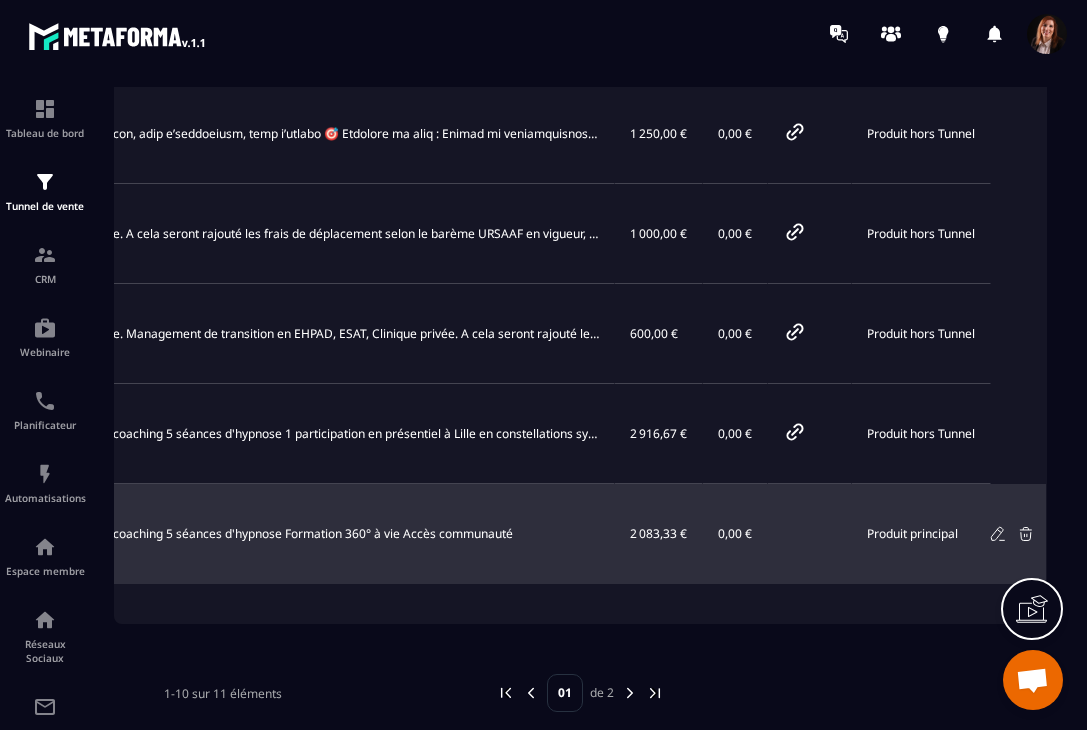 click 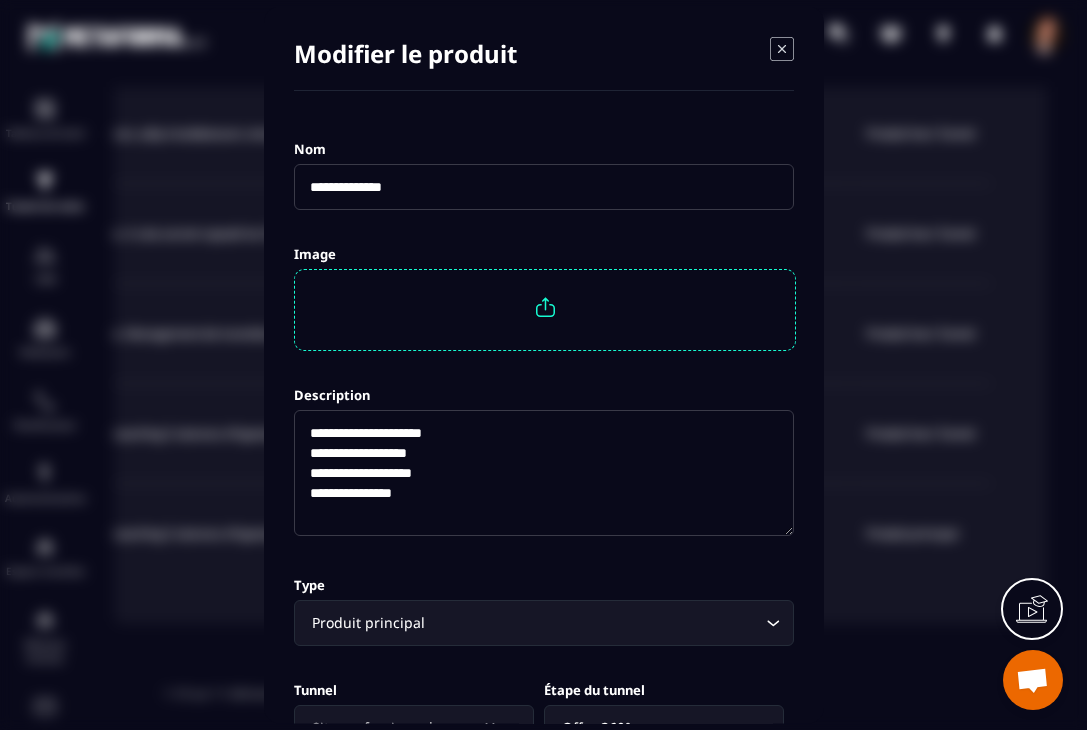 click at bounding box center [544, 307] 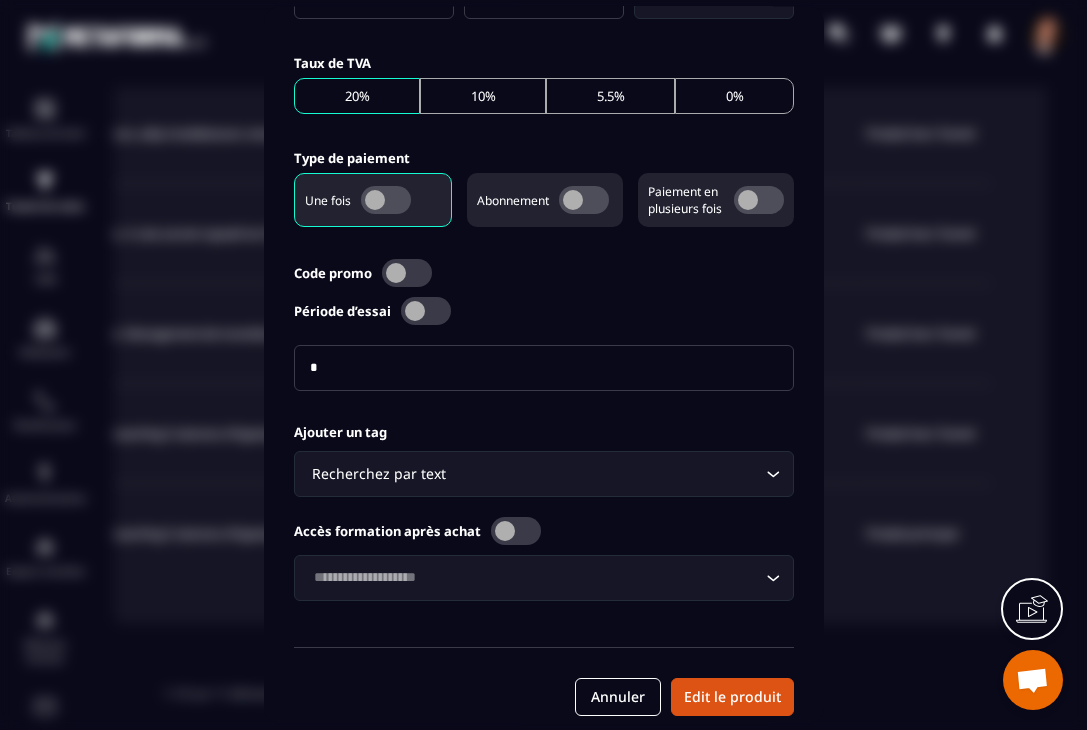 scroll, scrollTop: 852, scrollLeft: 0, axis: vertical 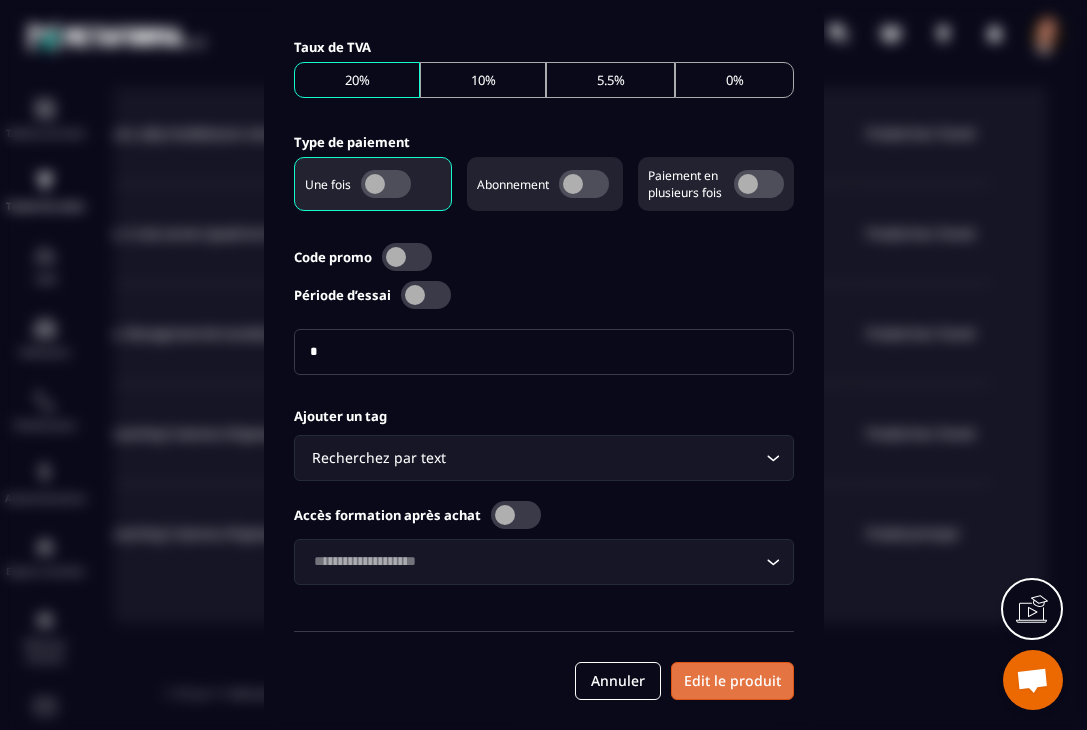 click on "Edit le produit" at bounding box center [732, 682] 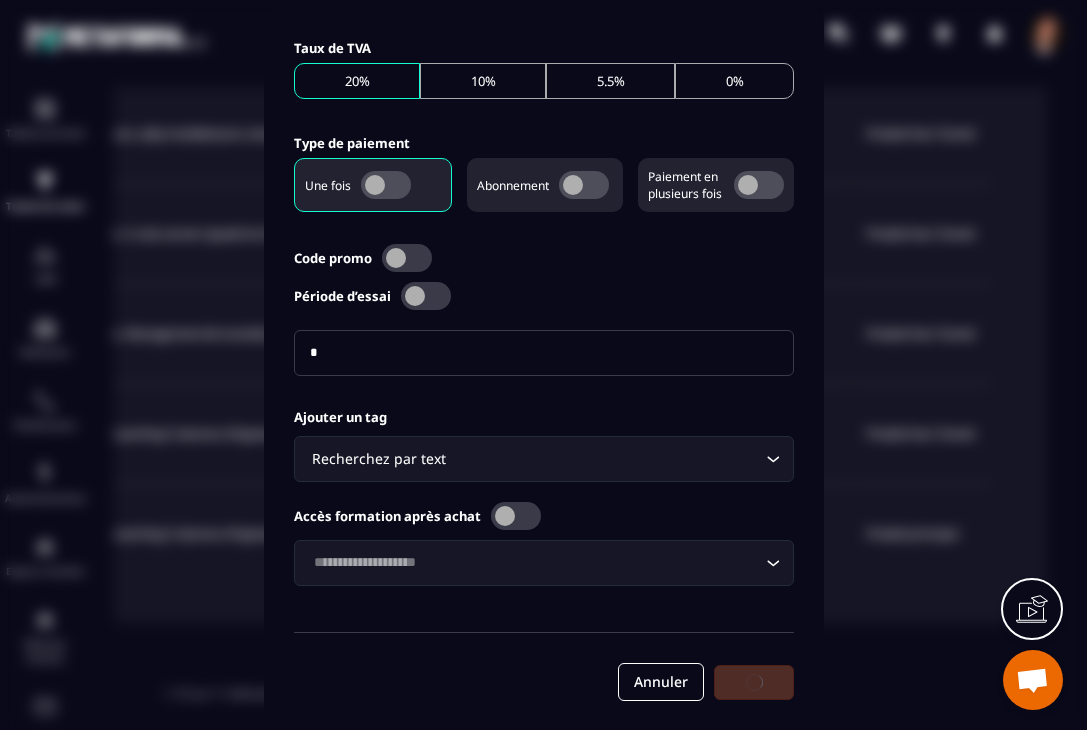 type on "**********" 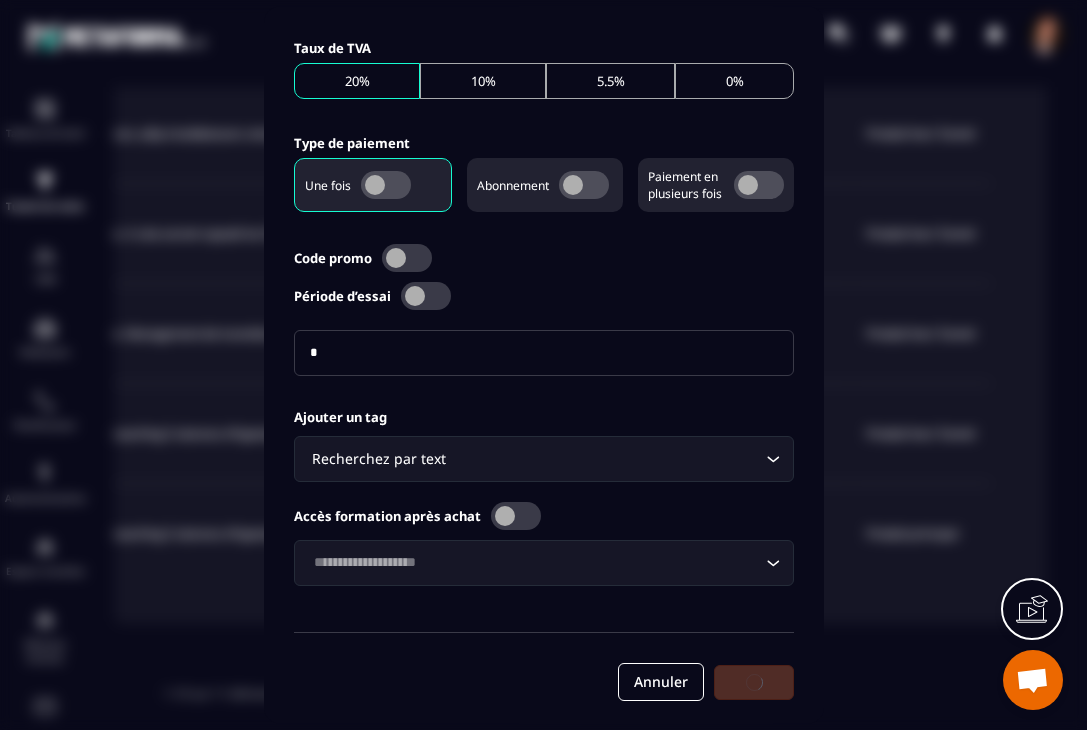 scroll, scrollTop: 852, scrollLeft: 0, axis: vertical 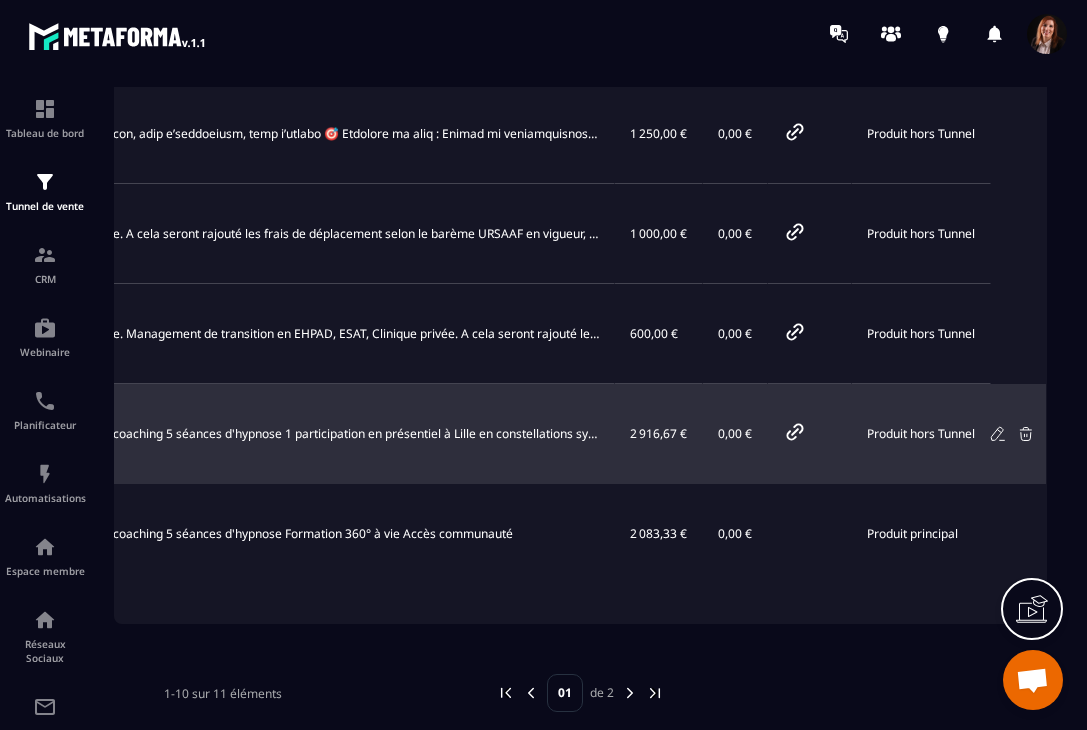 click 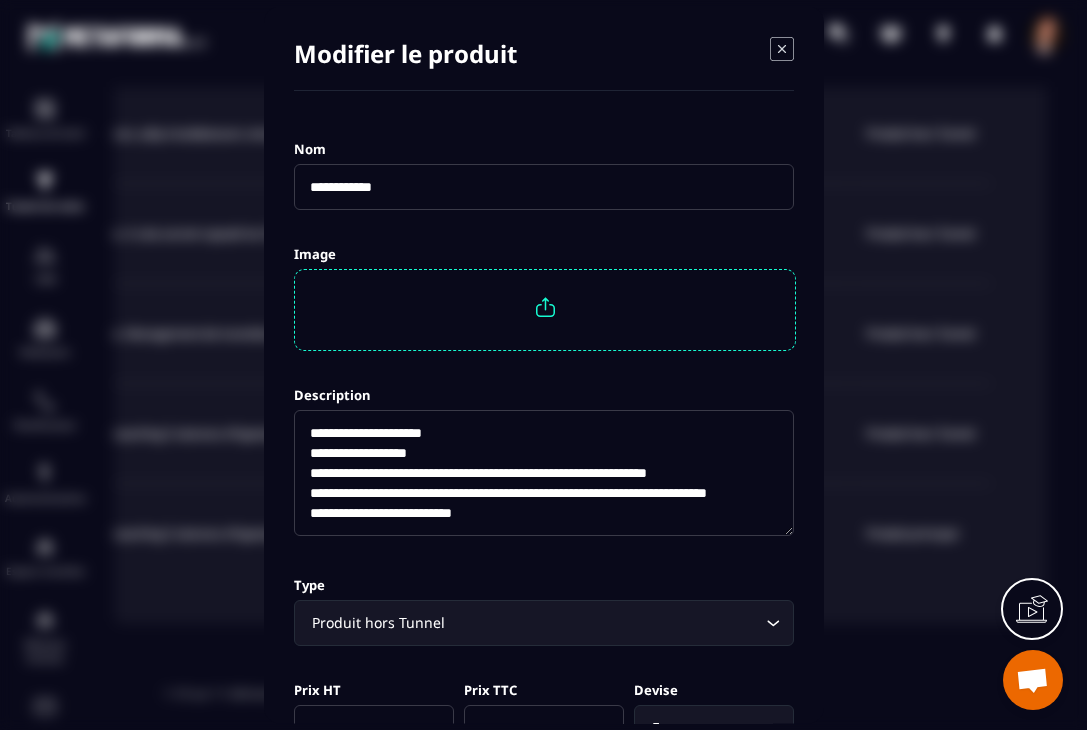 click at bounding box center [544, 307] 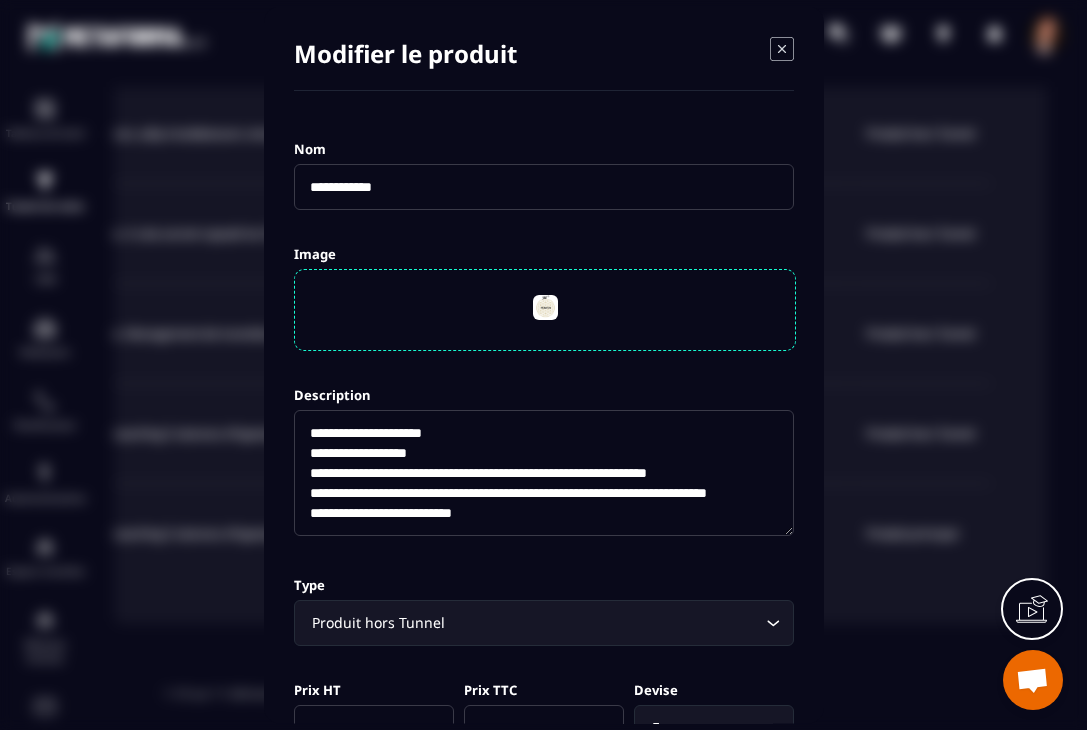 scroll, scrollTop: 801, scrollLeft: 0, axis: vertical 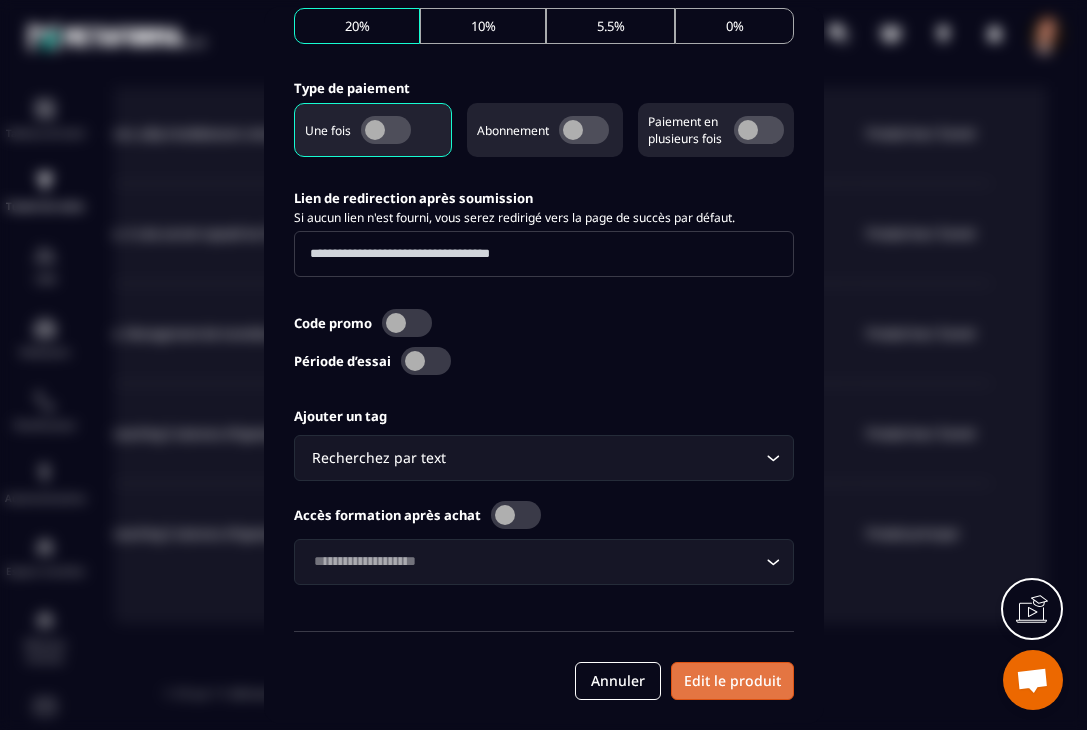 click on "Edit le produit" at bounding box center [732, 682] 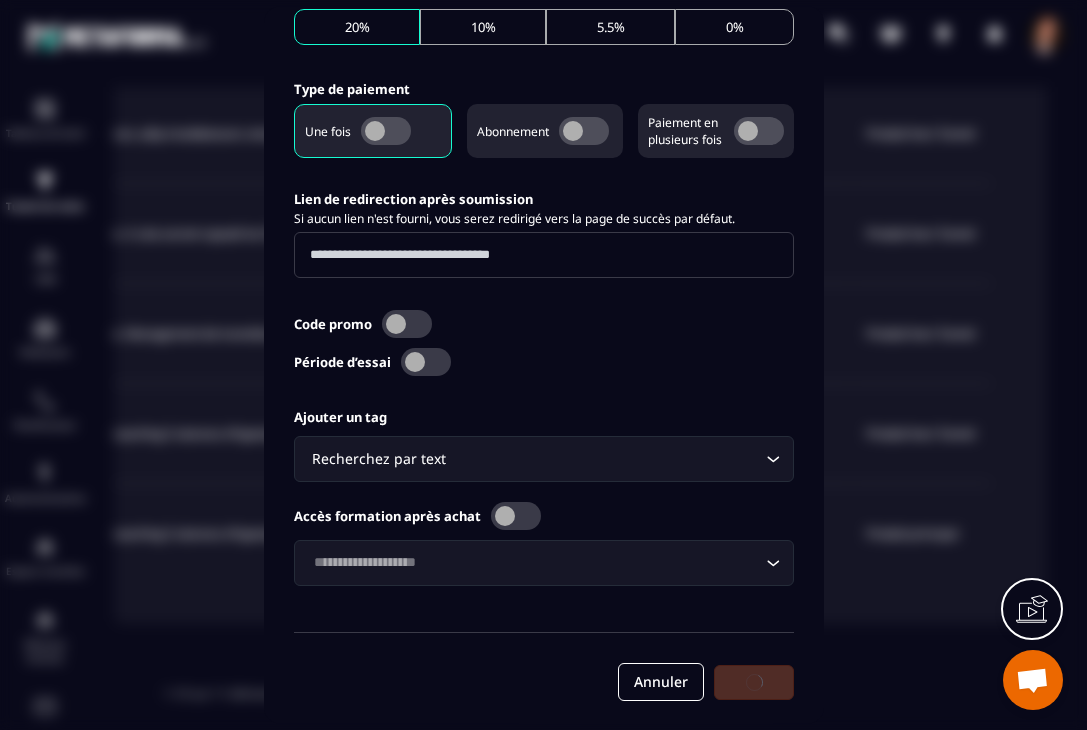 type on "**********" 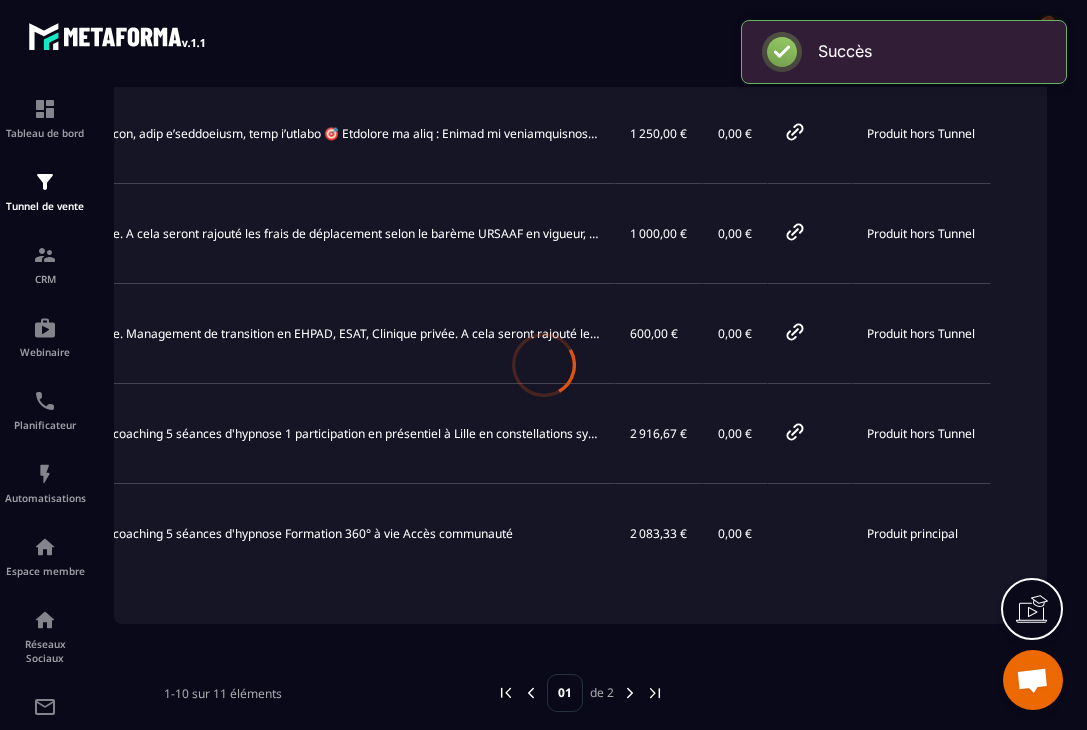 scroll, scrollTop: 801, scrollLeft: 0, axis: vertical 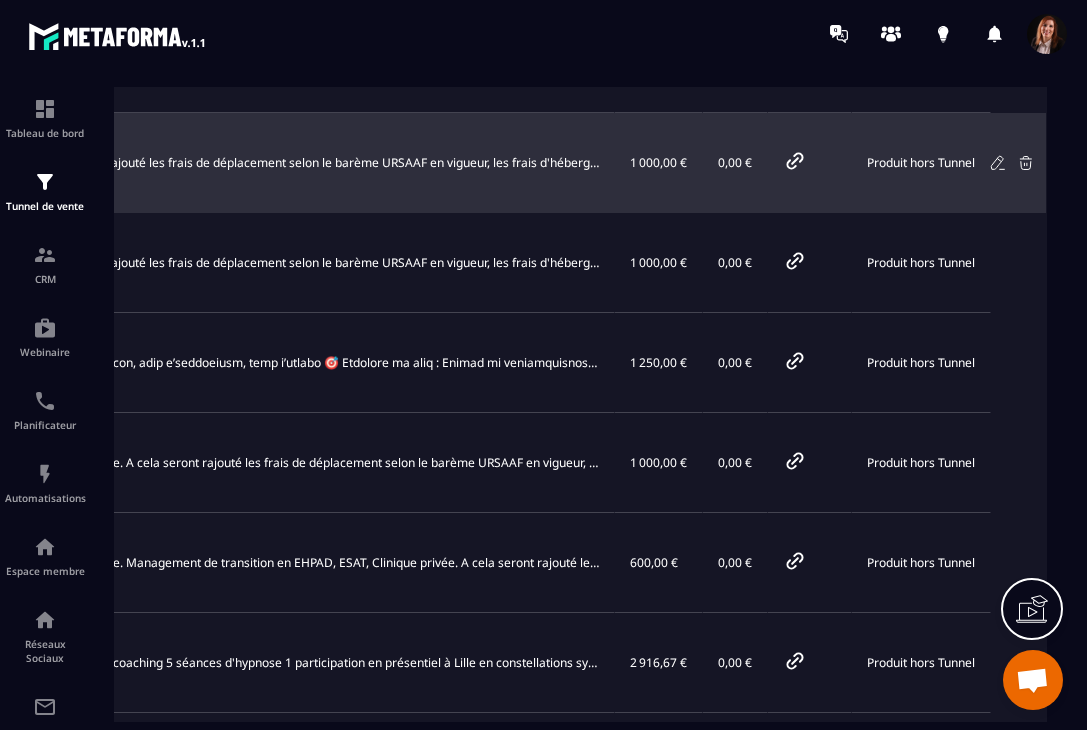 click 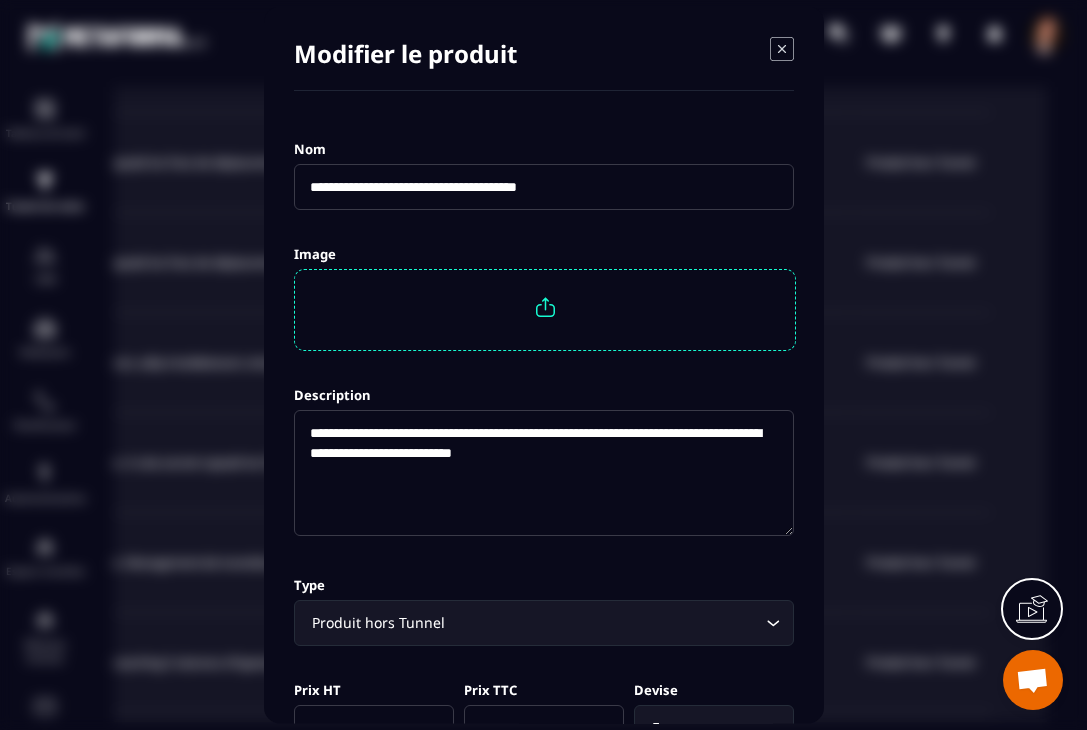 click on "**********" 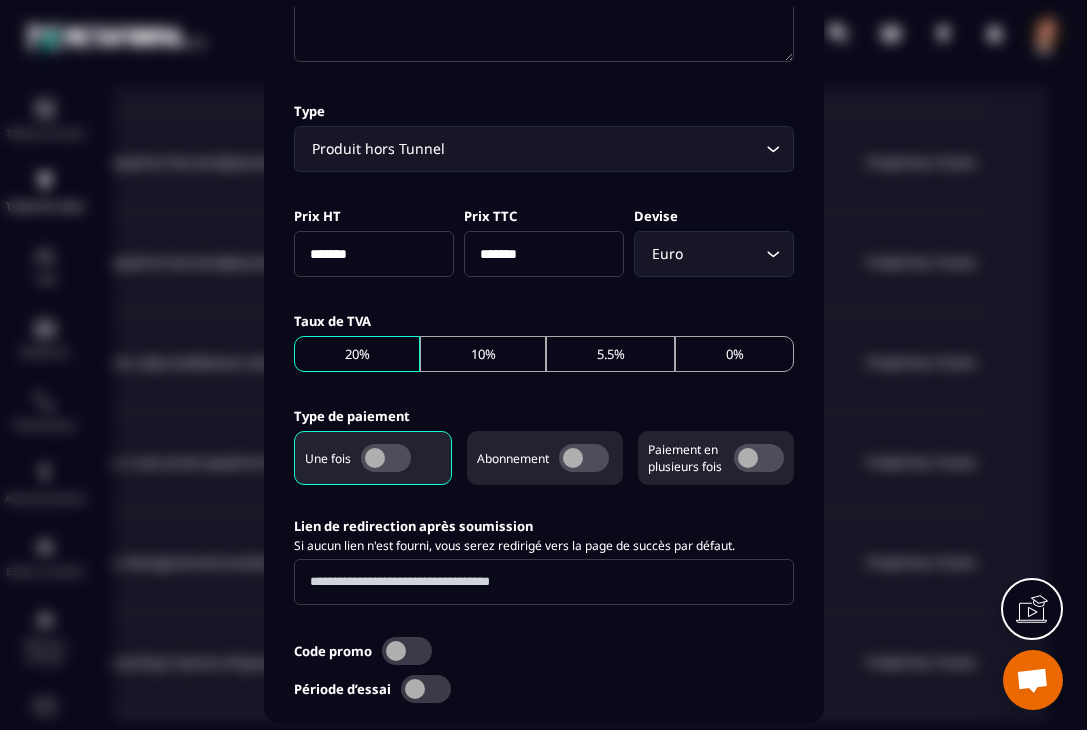 scroll, scrollTop: 755, scrollLeft: 0, axis: vertical 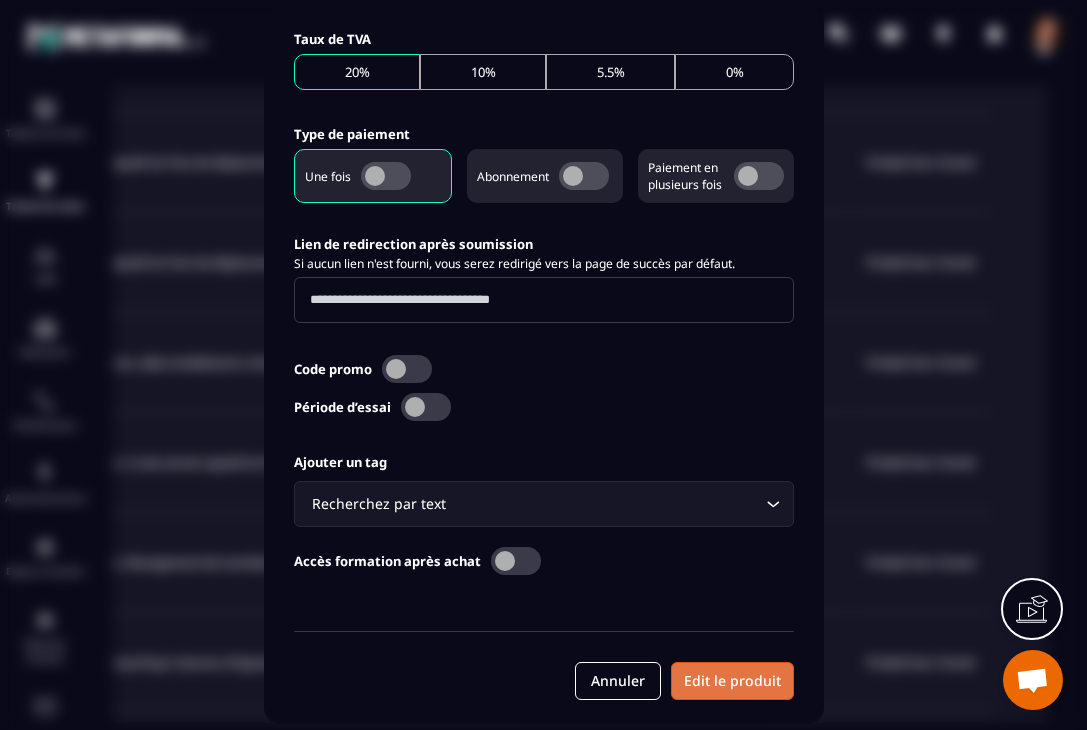 type on "**********" 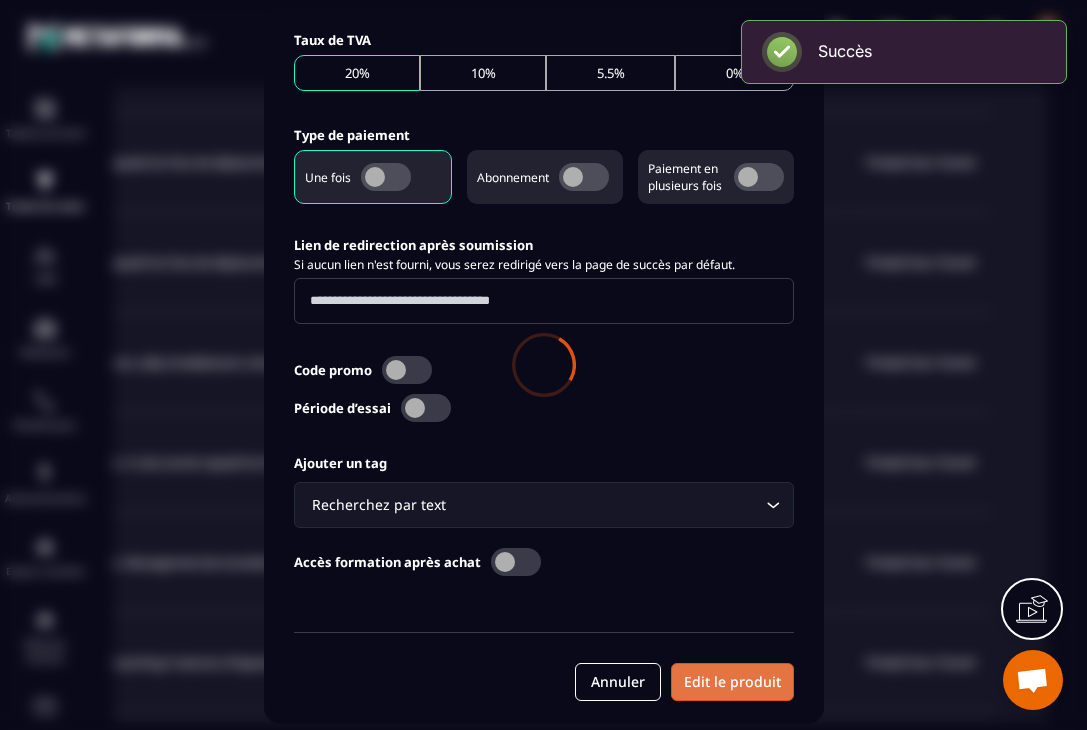 scroll, scrollTop: 755, scrollLeft: 0, axis: vertical 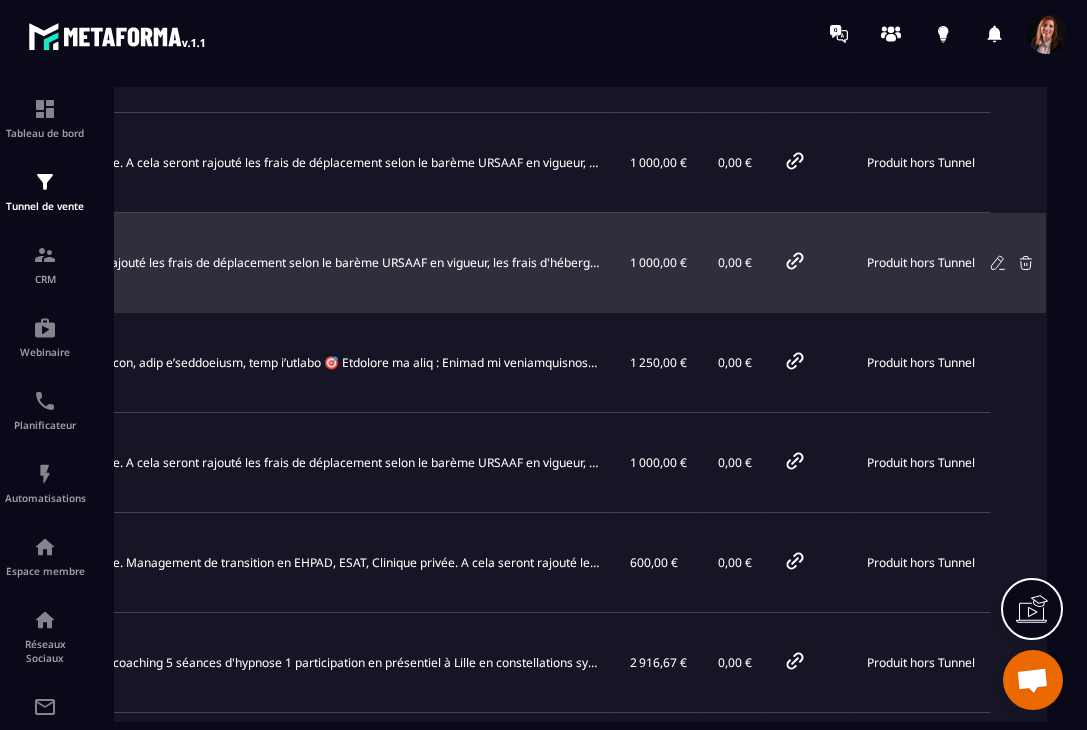 click 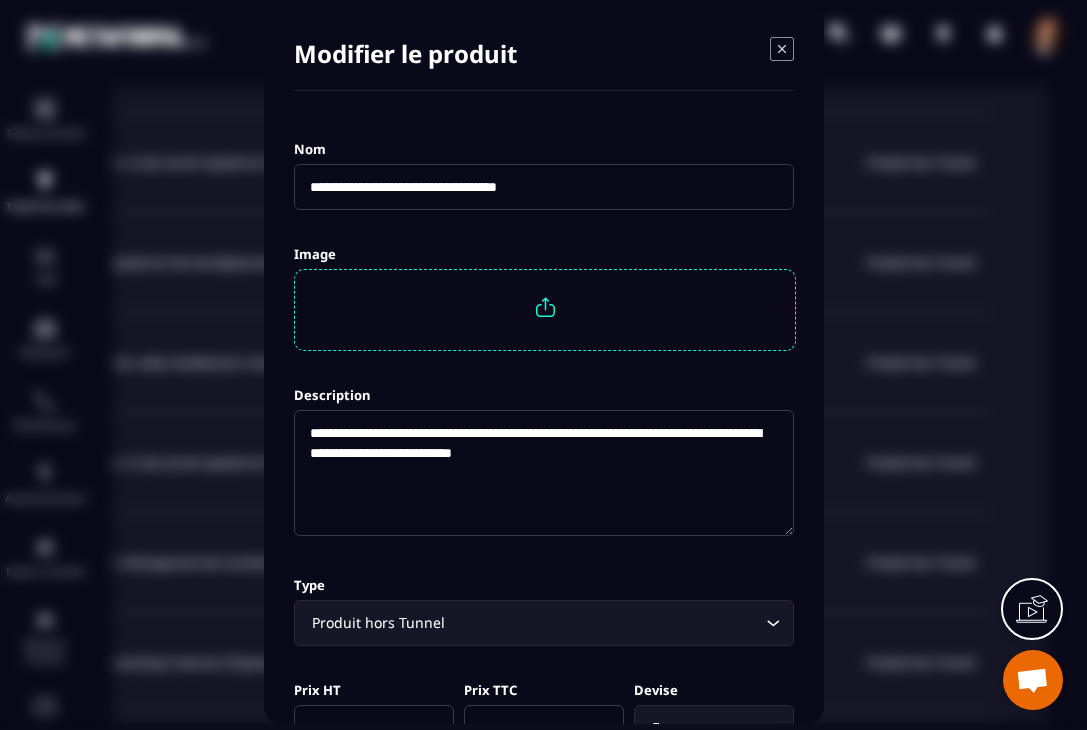 click on "**********" 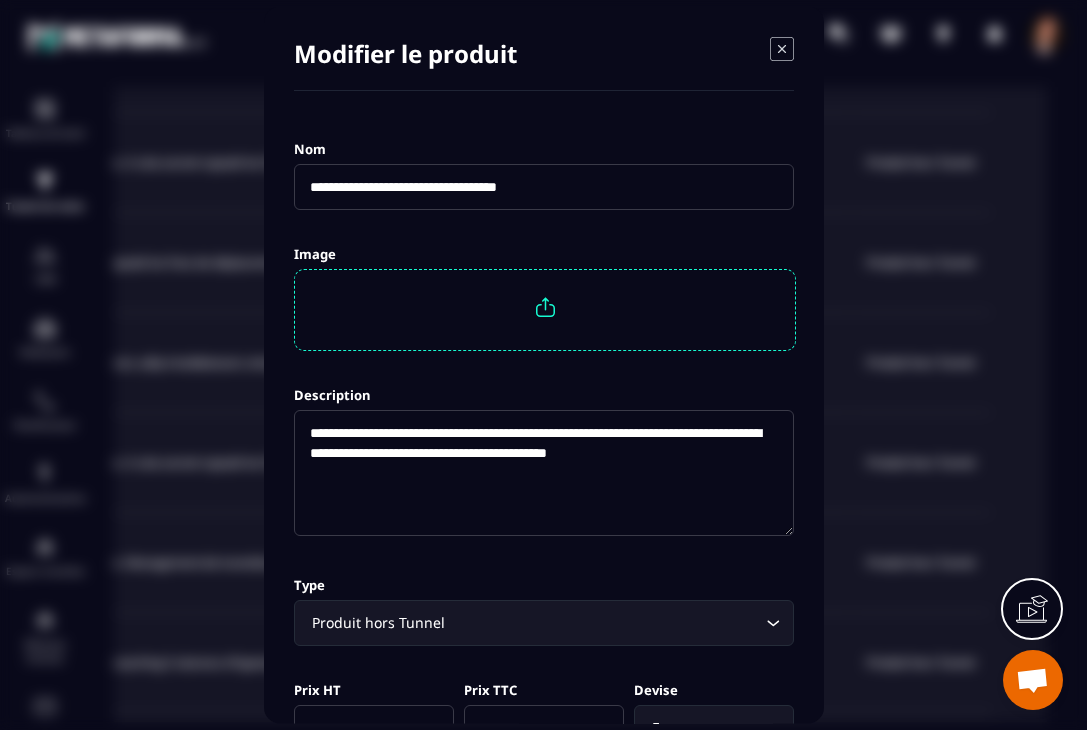 scroll, scrollTop: 755, scrollLeft: 0, axis: vertical 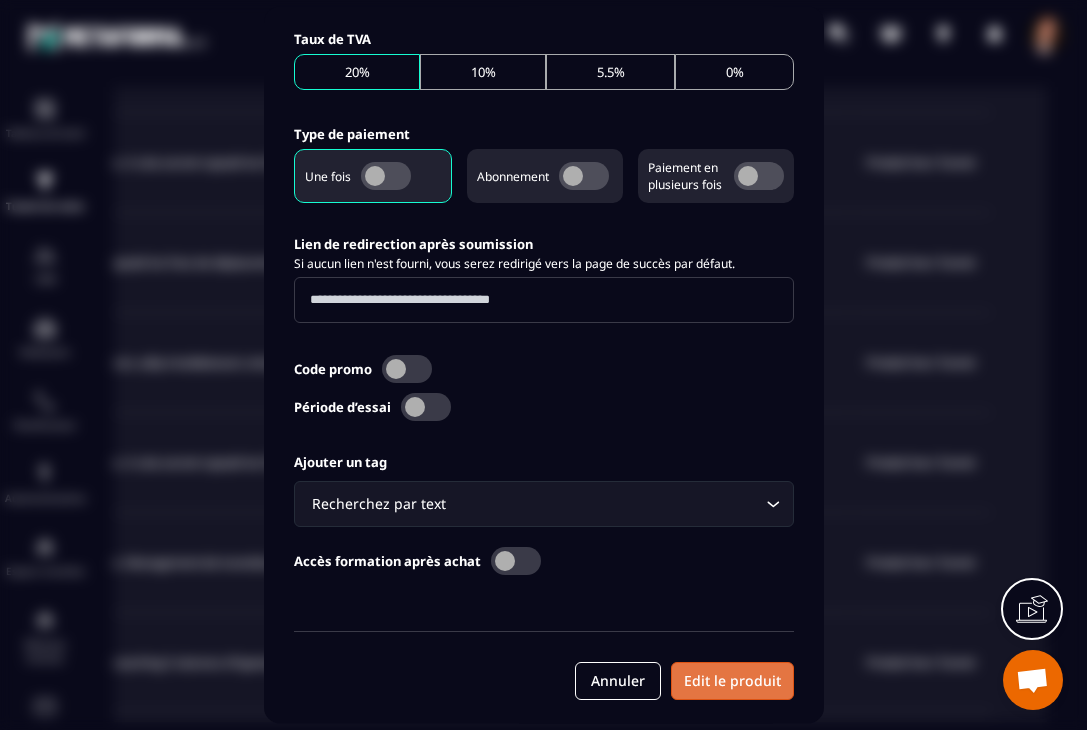 type on "**********" 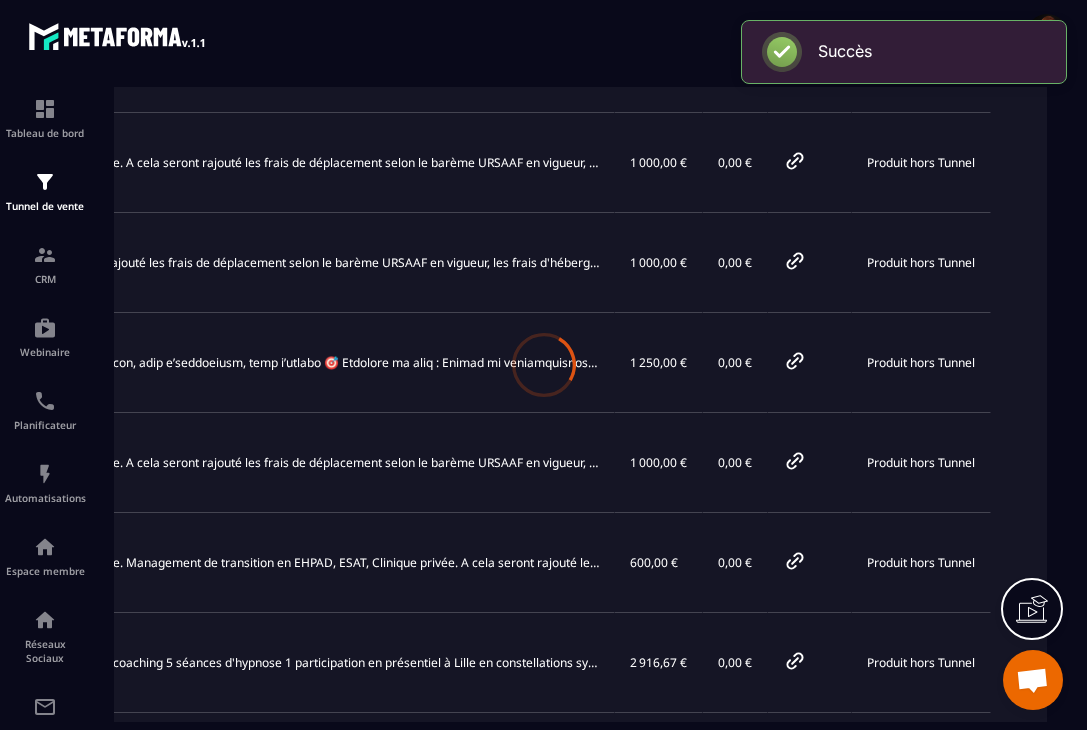 scroll, scrollTop: 755, scrollLeft: 0, axis: vertical 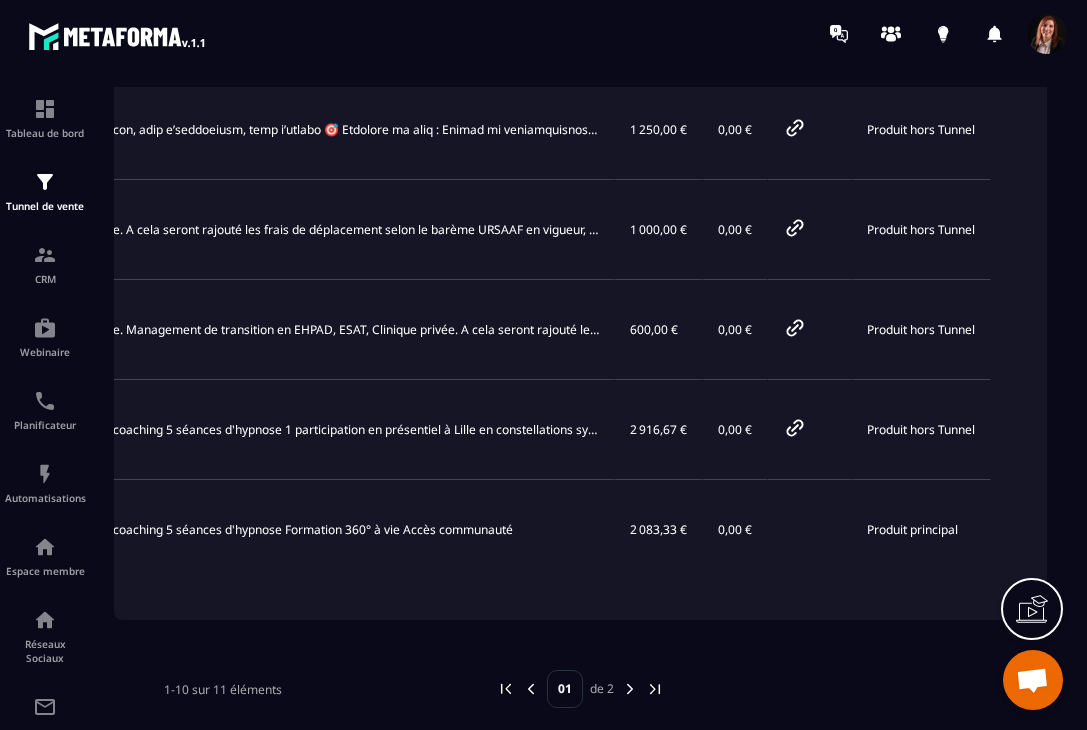 click at bounding box center [630, 689] 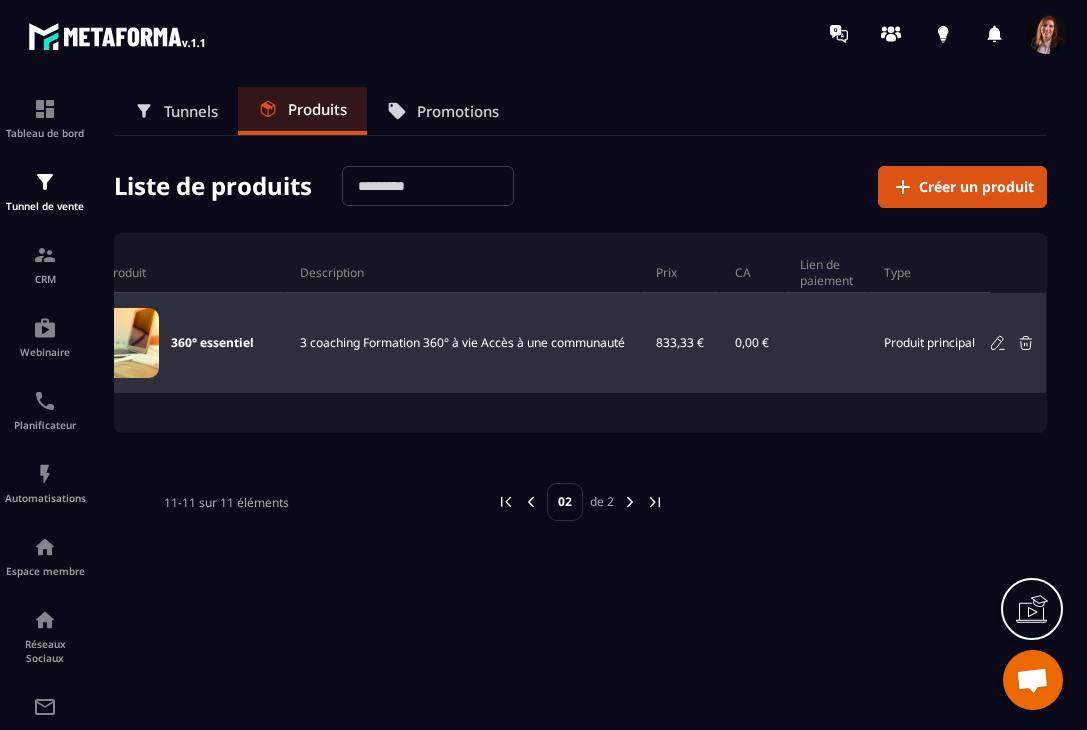 click 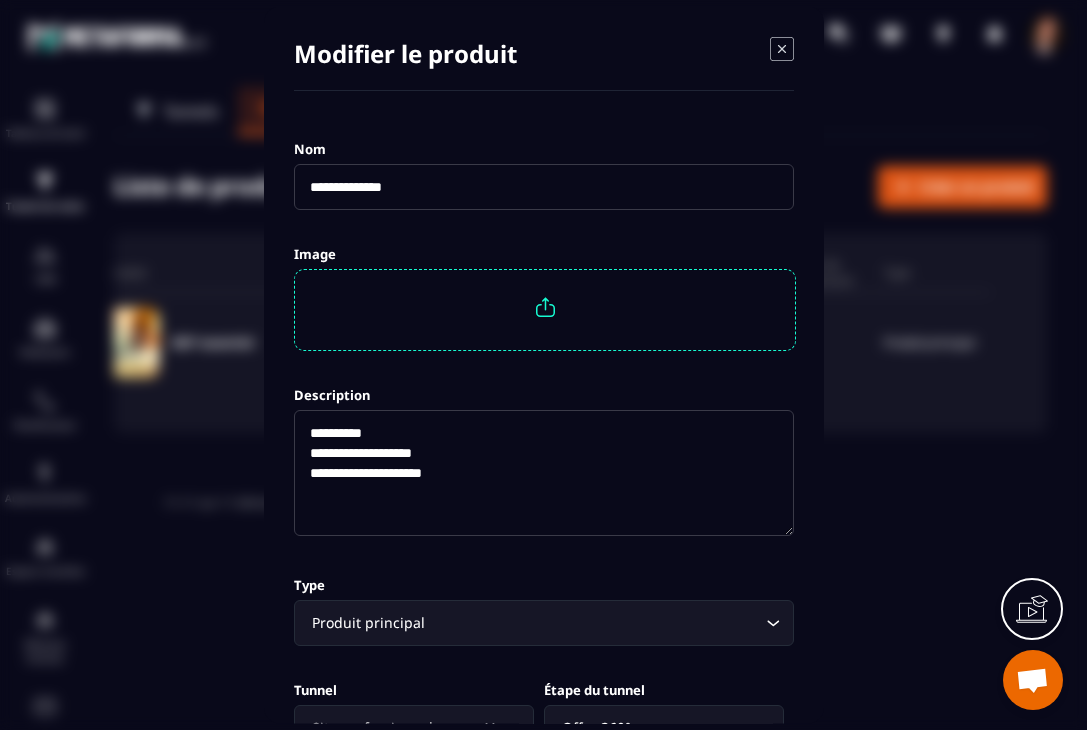 click at bounding box center [544, 307] 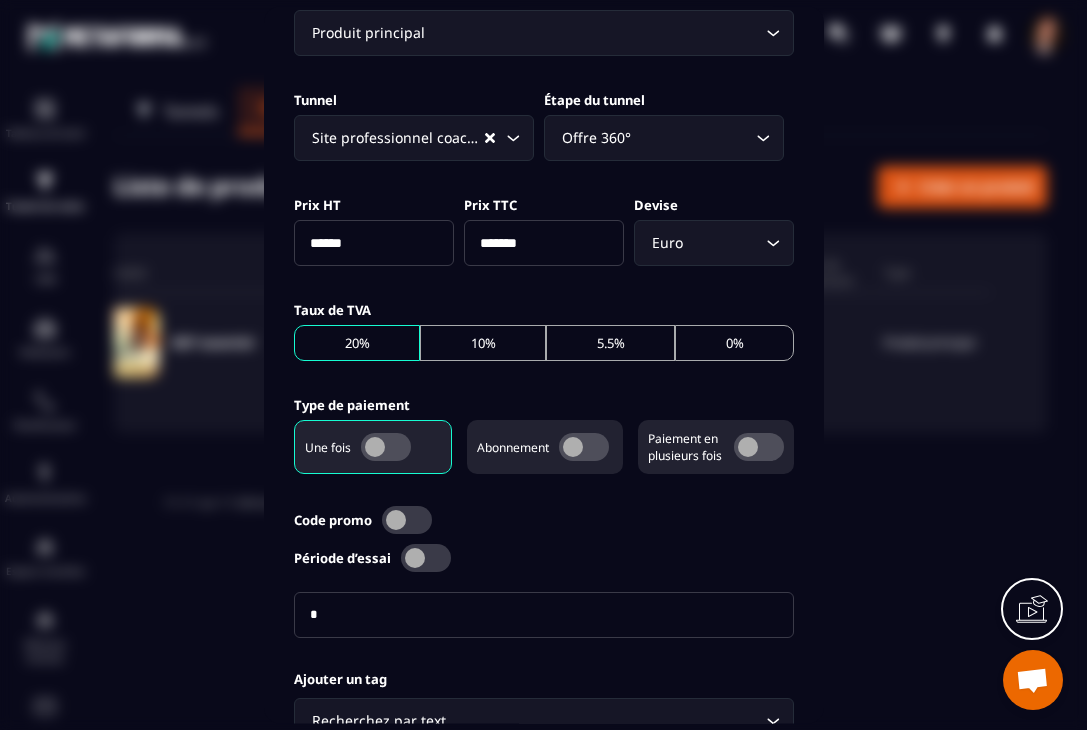 scroll, scrollTop: 852, scrollLeft: 0, axis: vertical 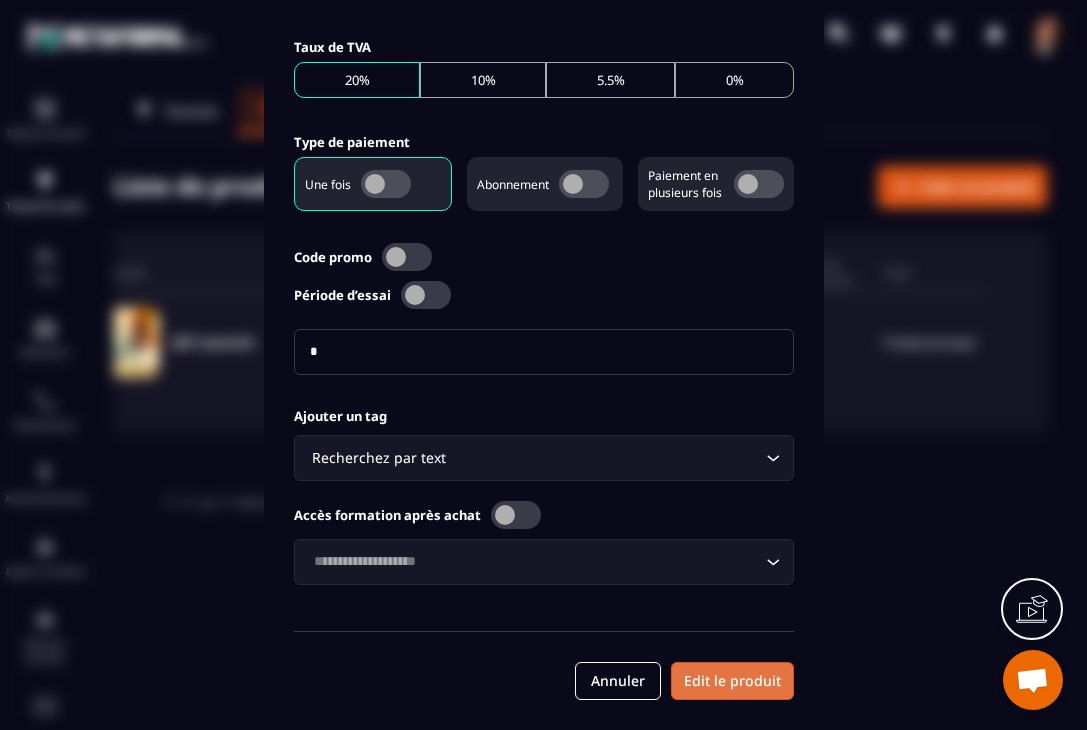 click on "Edit le produit" at bounding box center [732, 682] 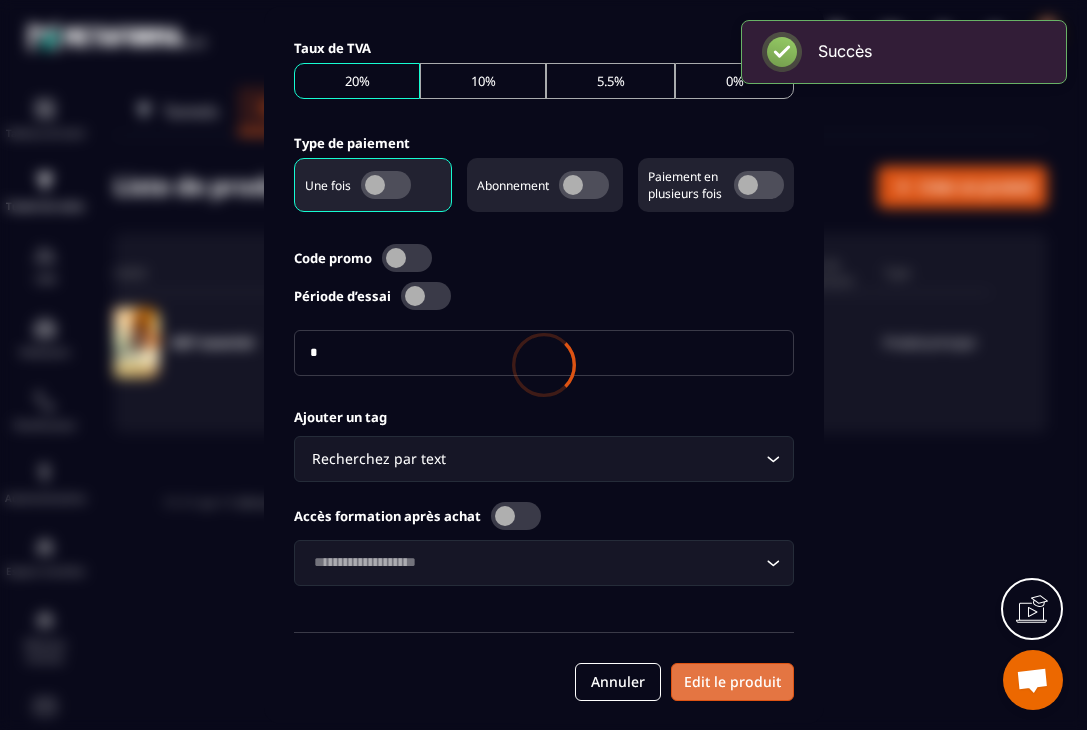 scroll, scrollTop: 852, scrollLeft: 0, axis: vertical 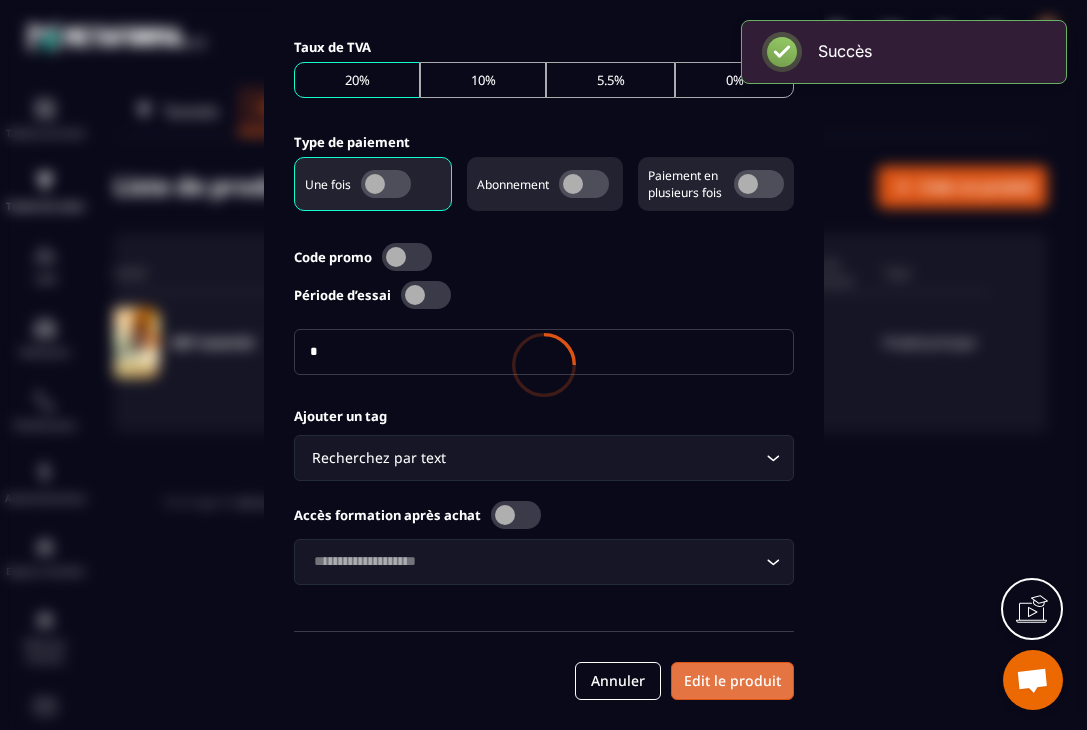 type on "**********" 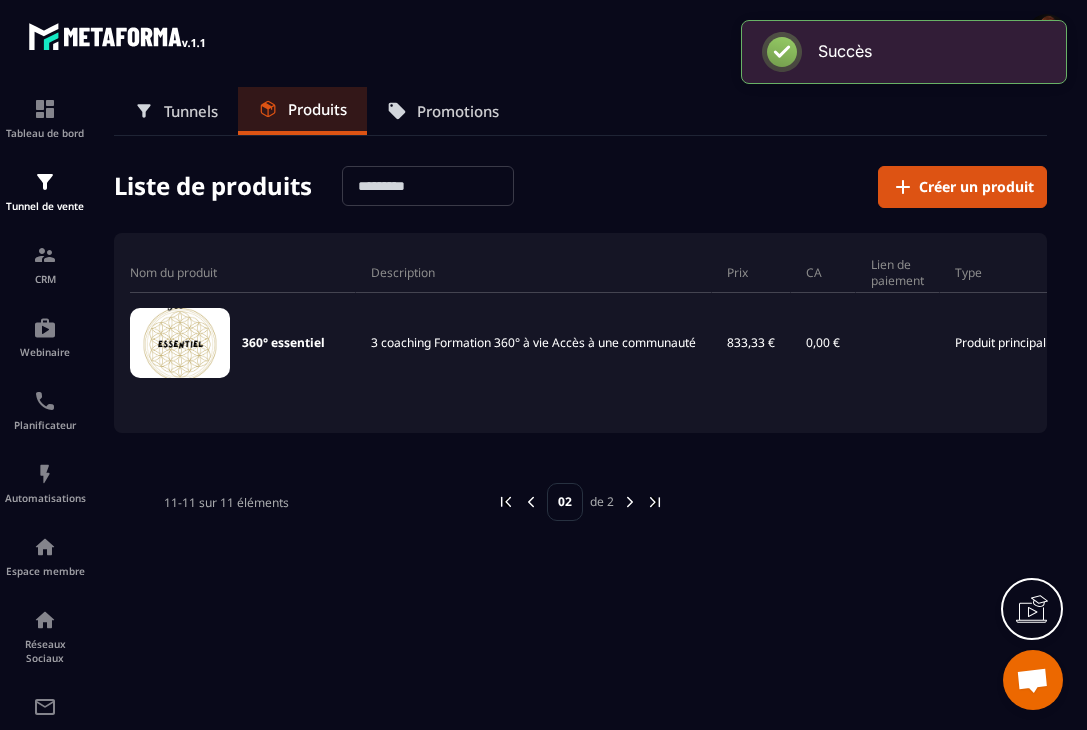 scroll, scrollTop: 0, scrollLeft: 0, axis: both 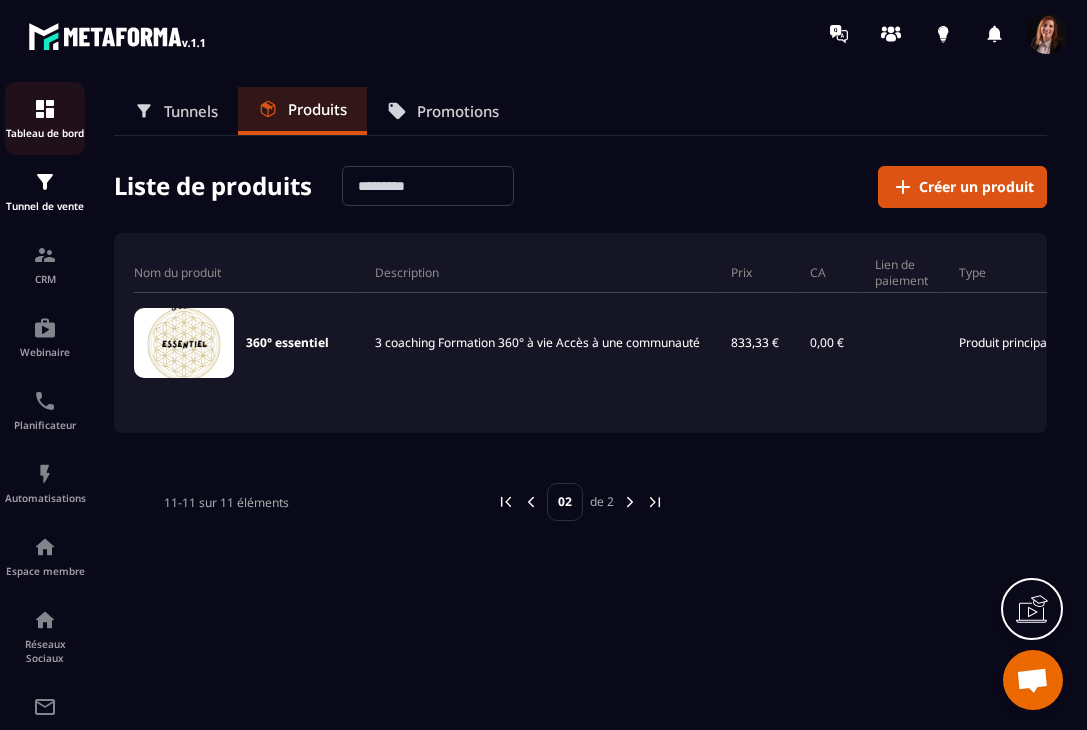 click at bounding box center (45, 109) 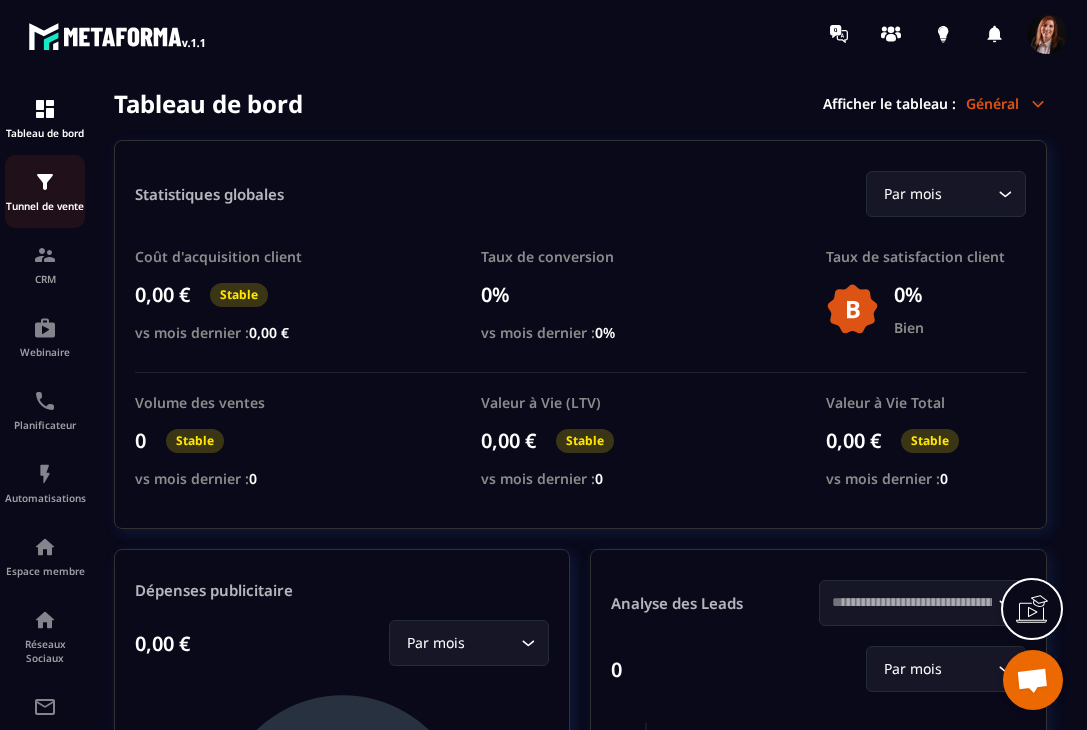 click on "Tunnel de vente" at bounding box center [45, 206] 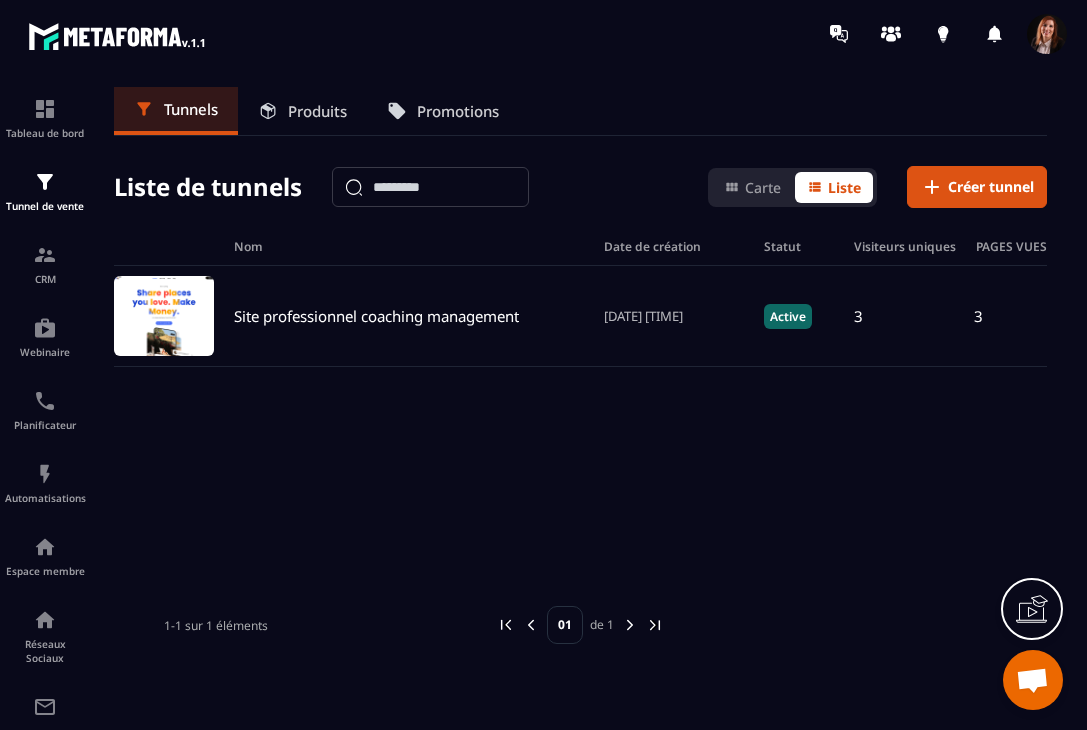click on "Produits" at bounding box center (317, 111) 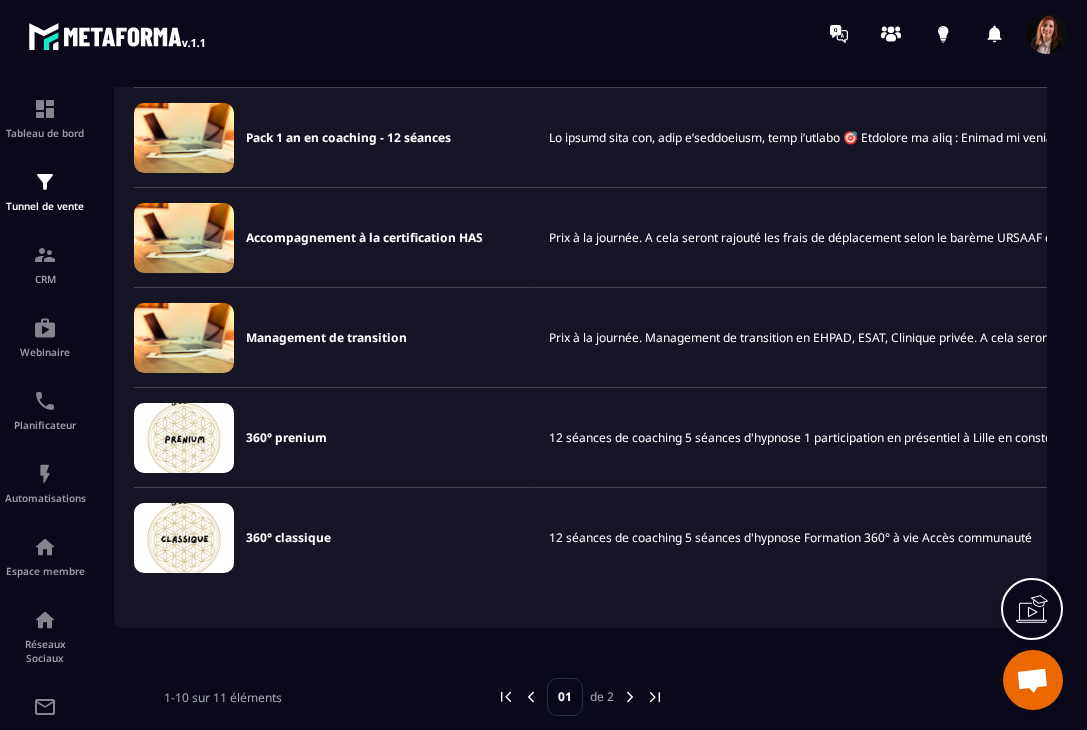 scroll, scrollTop: 749, scrollLeft: 0, axis: vertical 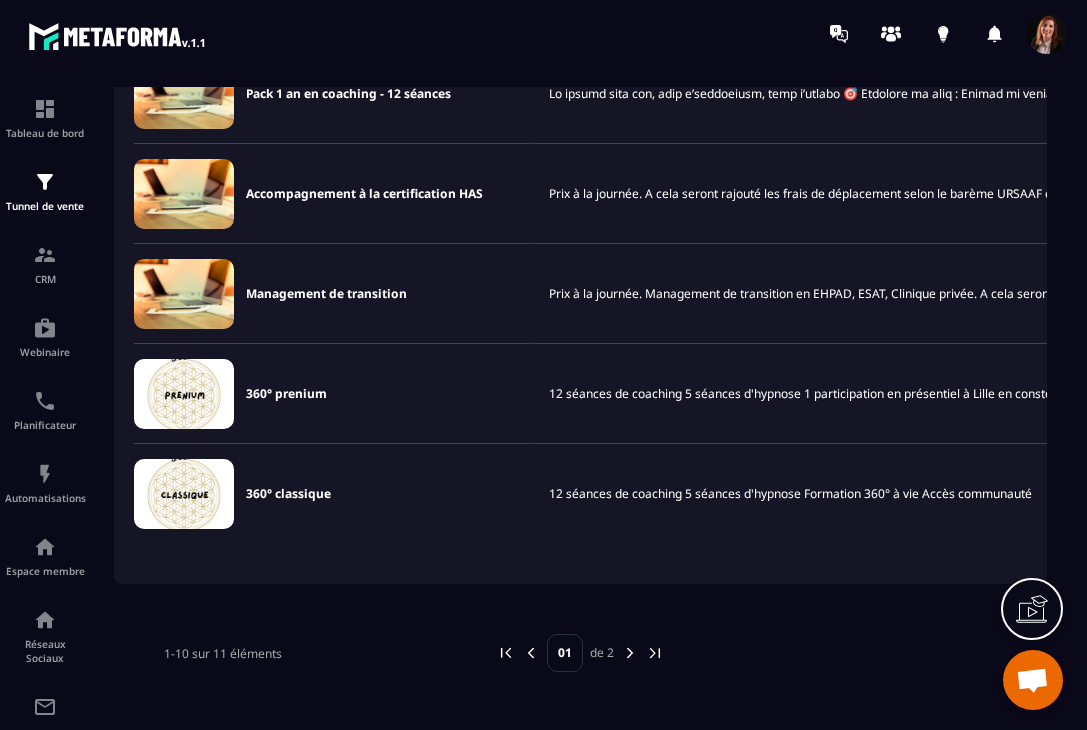 click at bounding box center (630, 653) 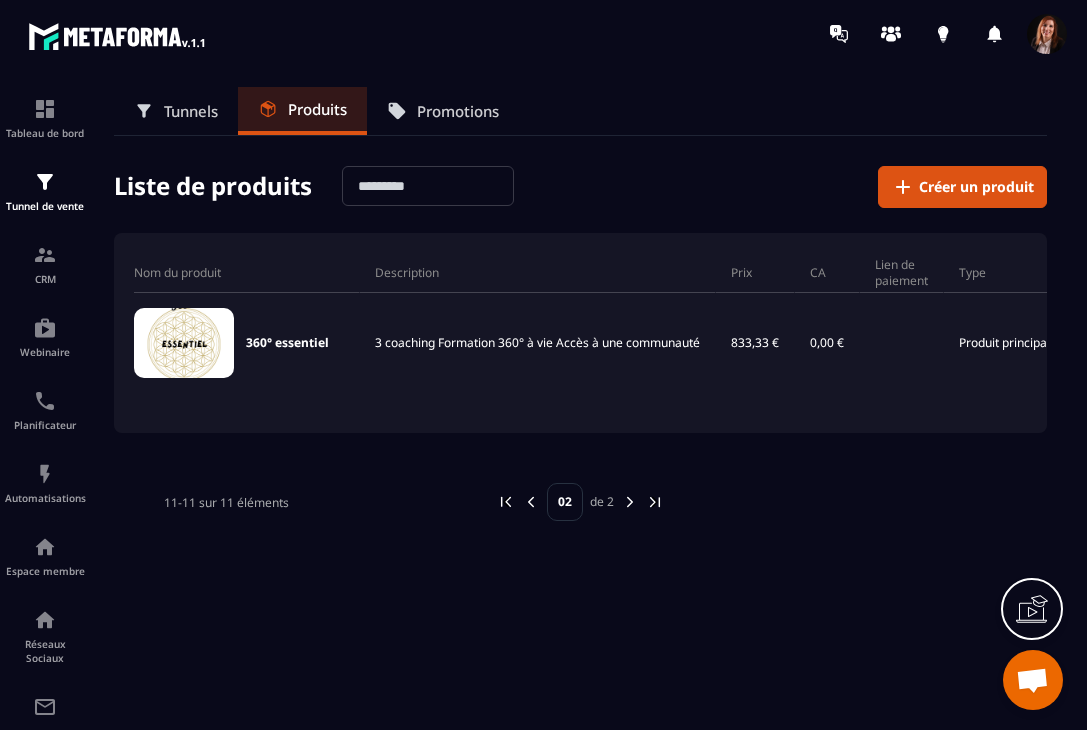 scroll, scrollTop: 0, scrollLeft: 0, axis: both 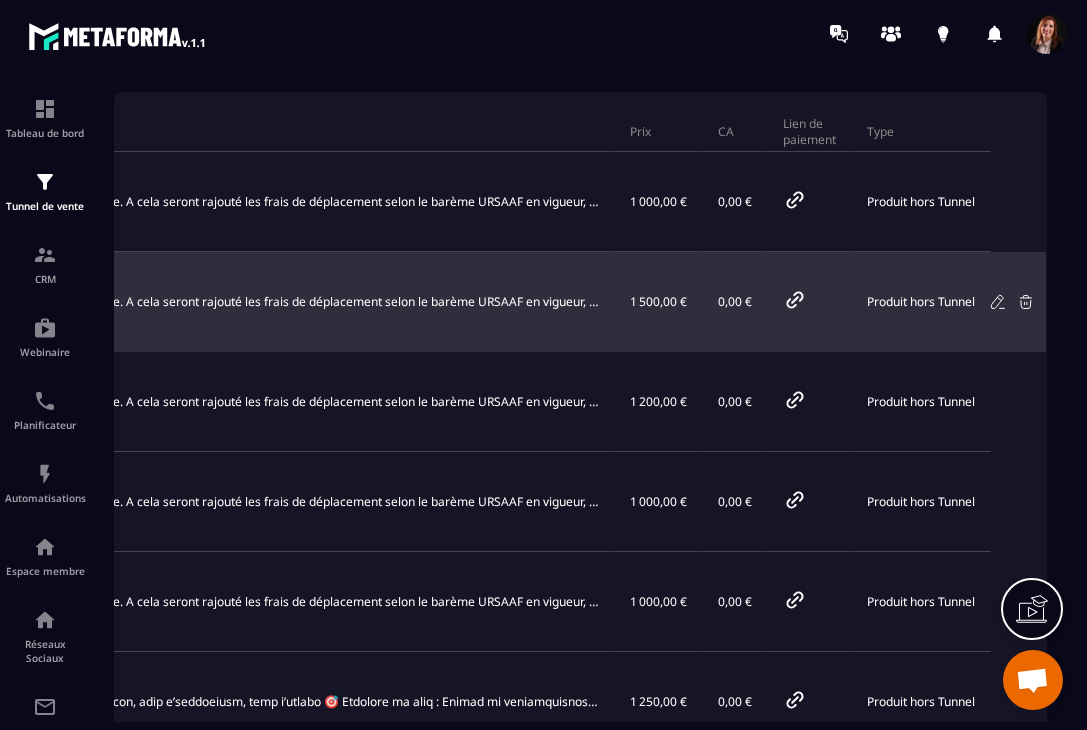 click 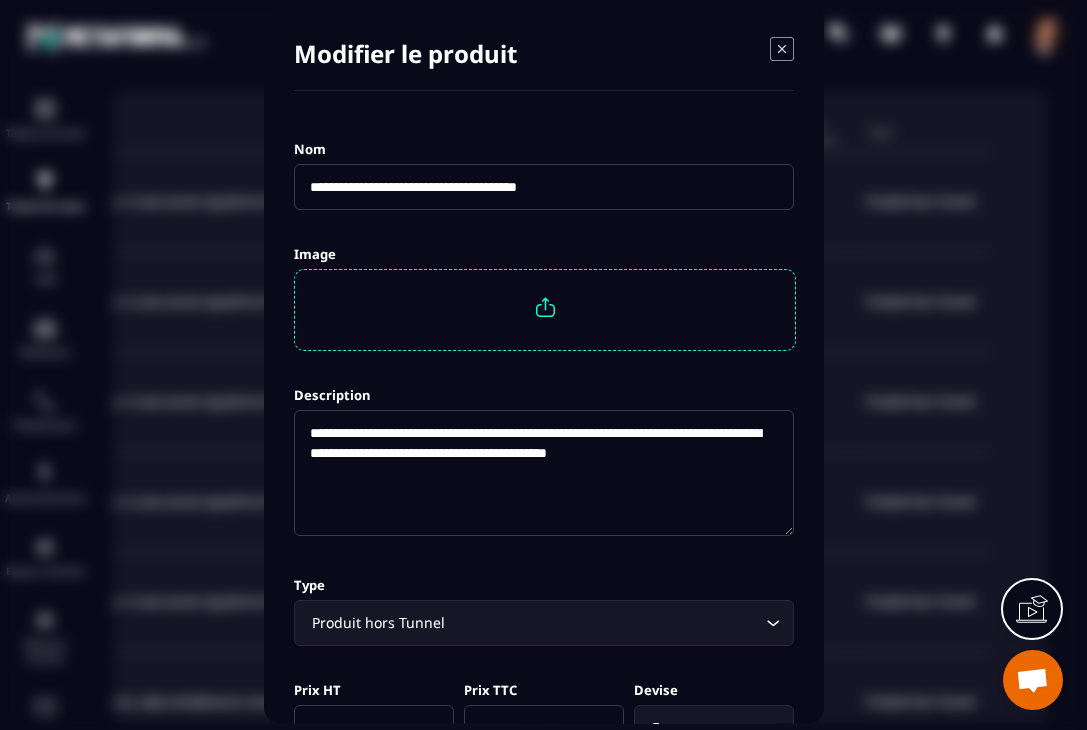click at bounding box center (545, 310) 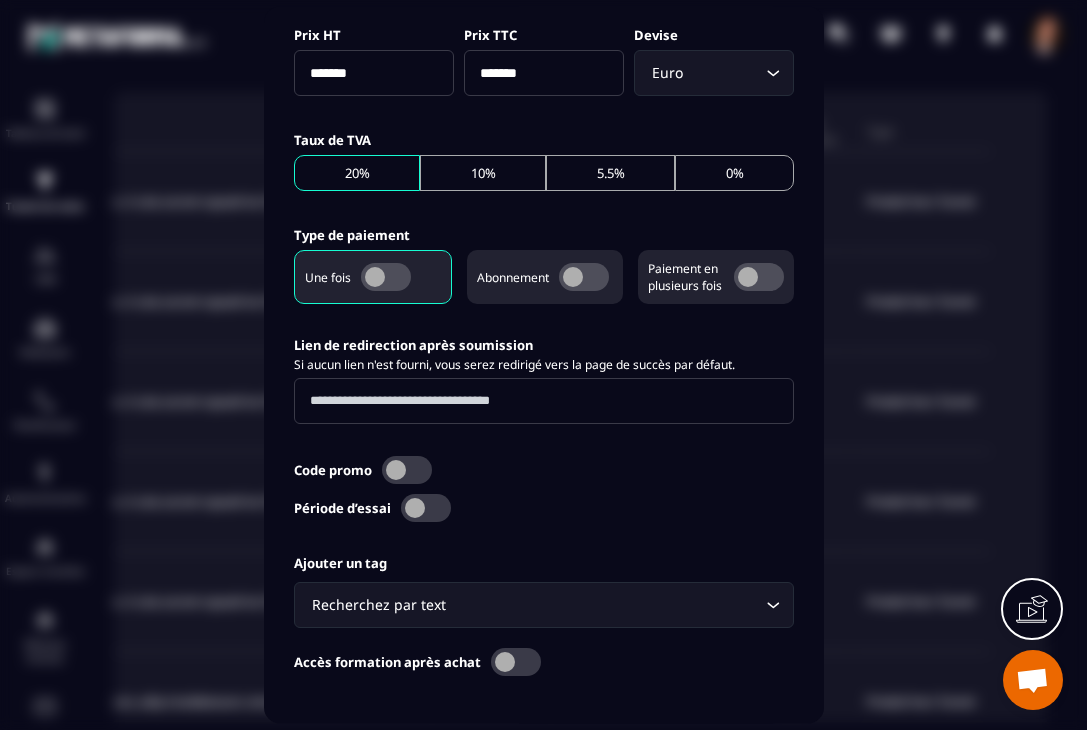 scroll, scrollTop: 755, scrollLeft: 0, axis: vertical 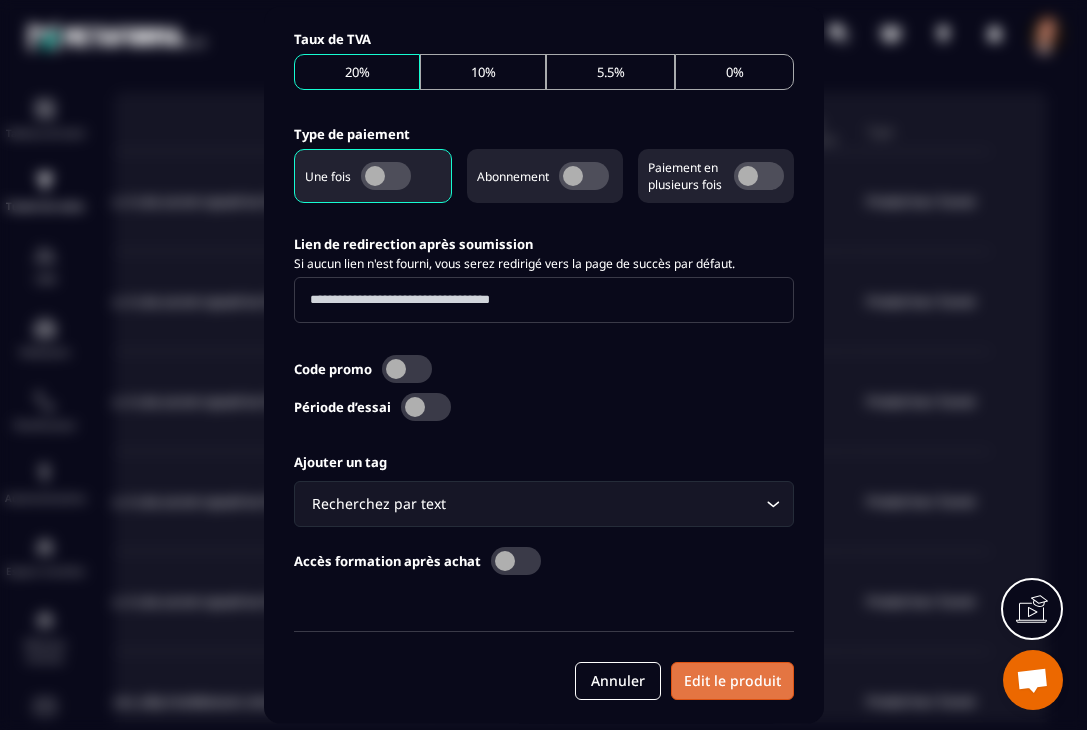 click on "Edit le produit" at bounding box center [732, 682] 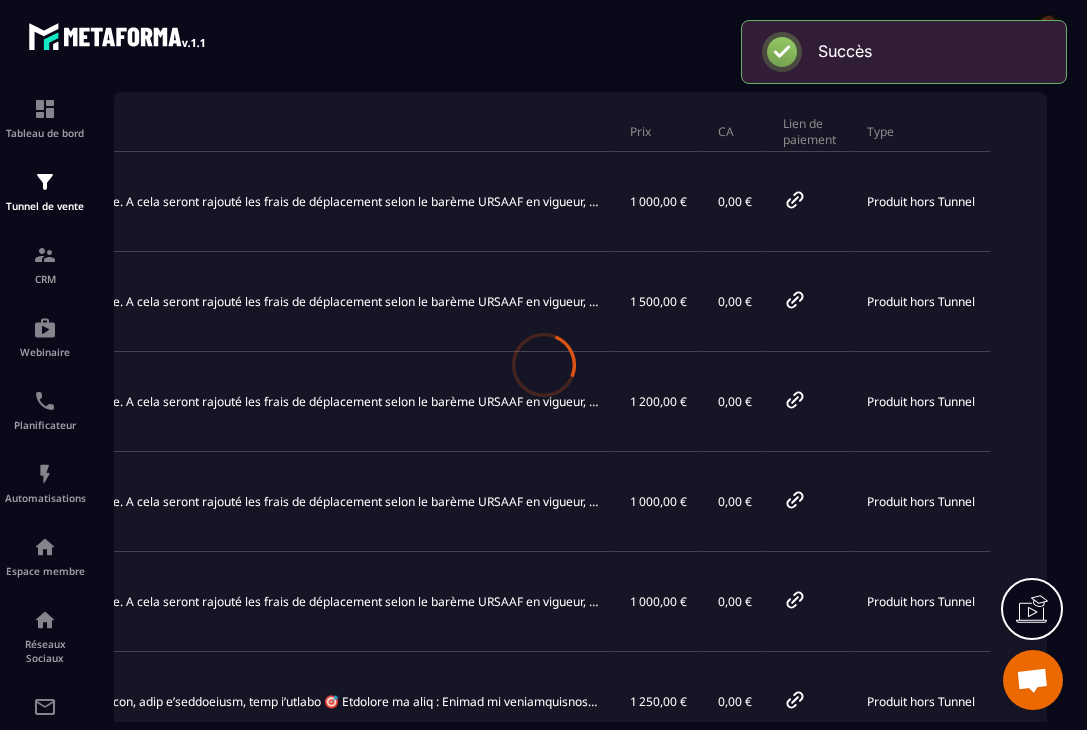 scroll, scrollTop: 755, scrollLeft: 0, axis: vertical 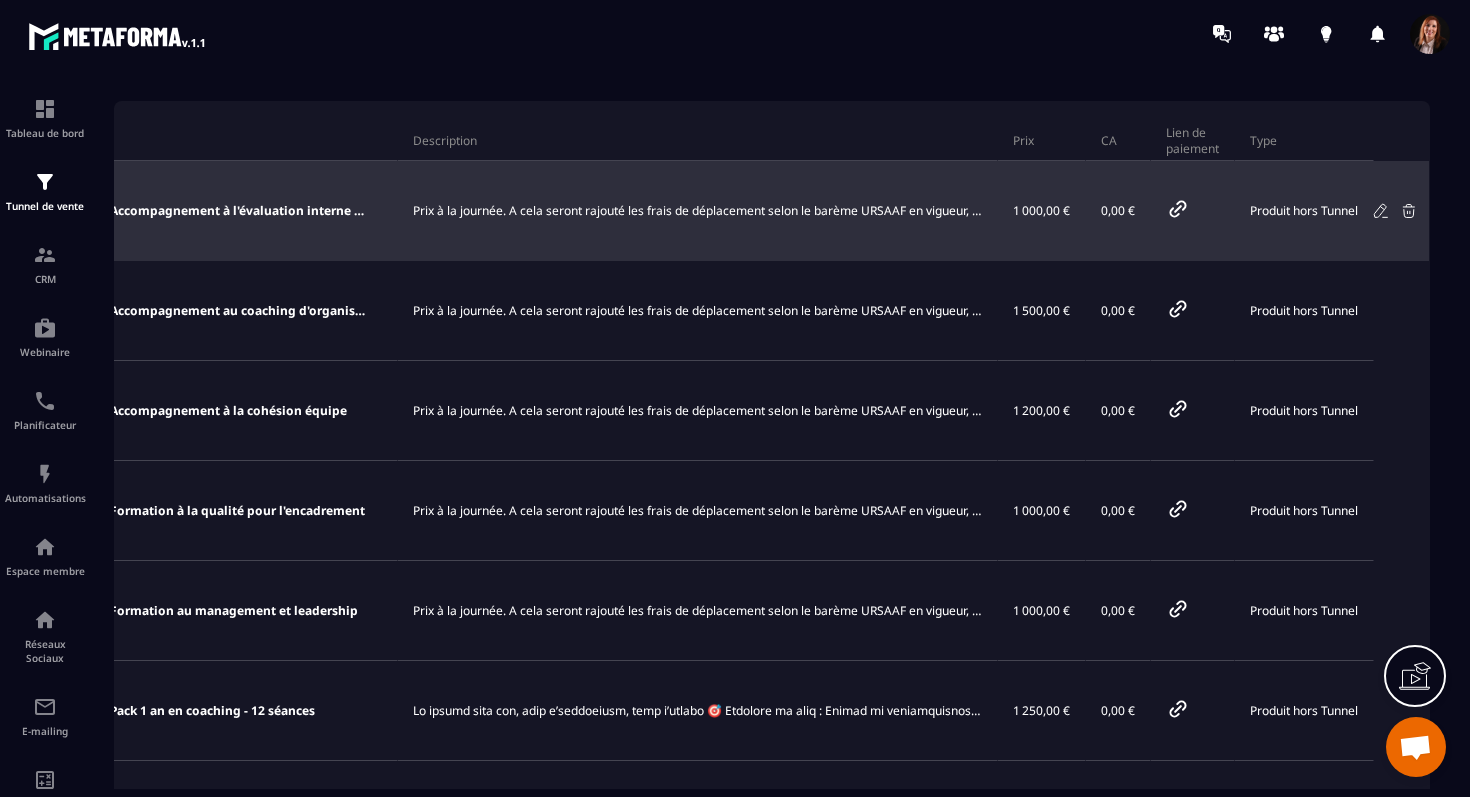 click 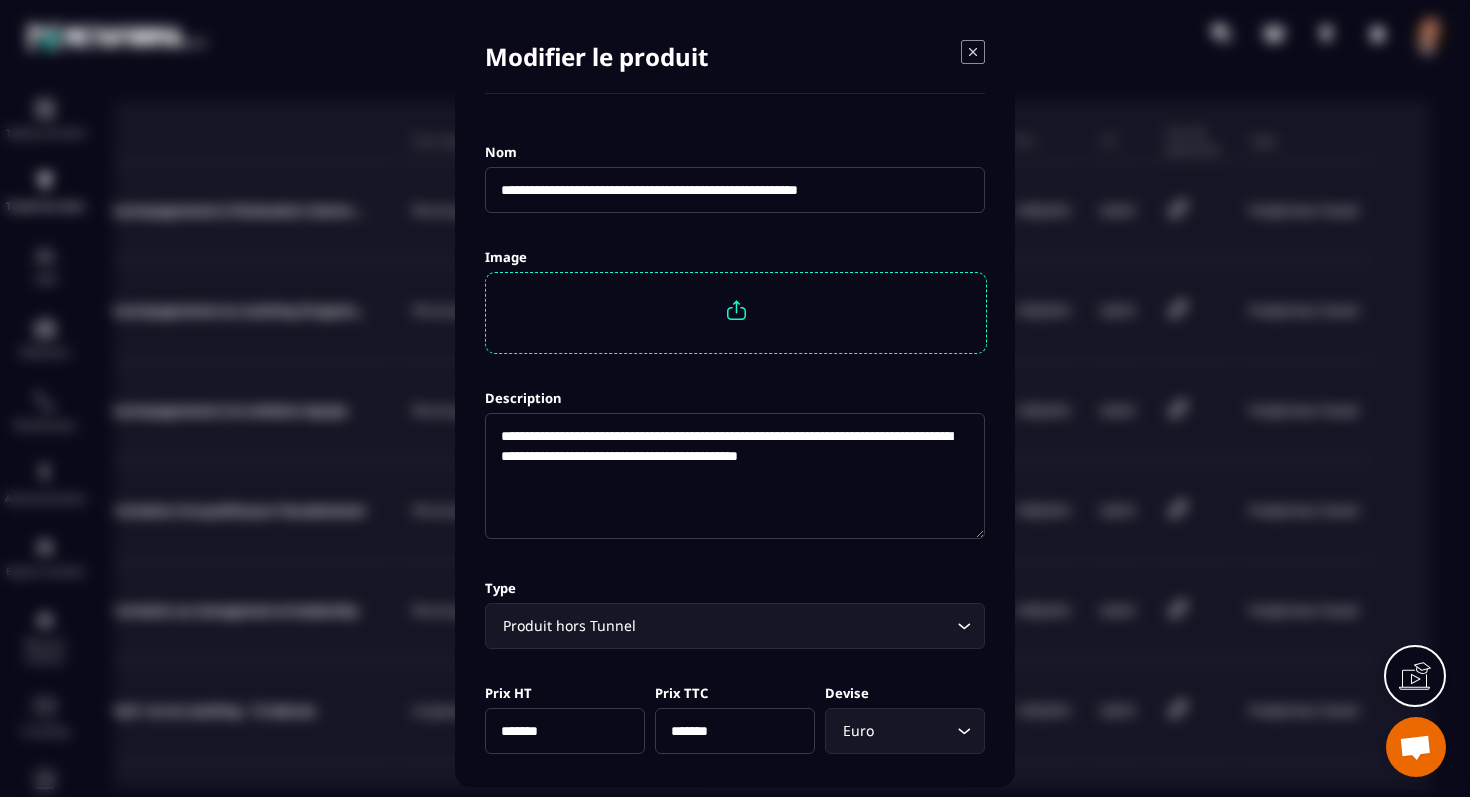 click at bounding box center [736, 310] 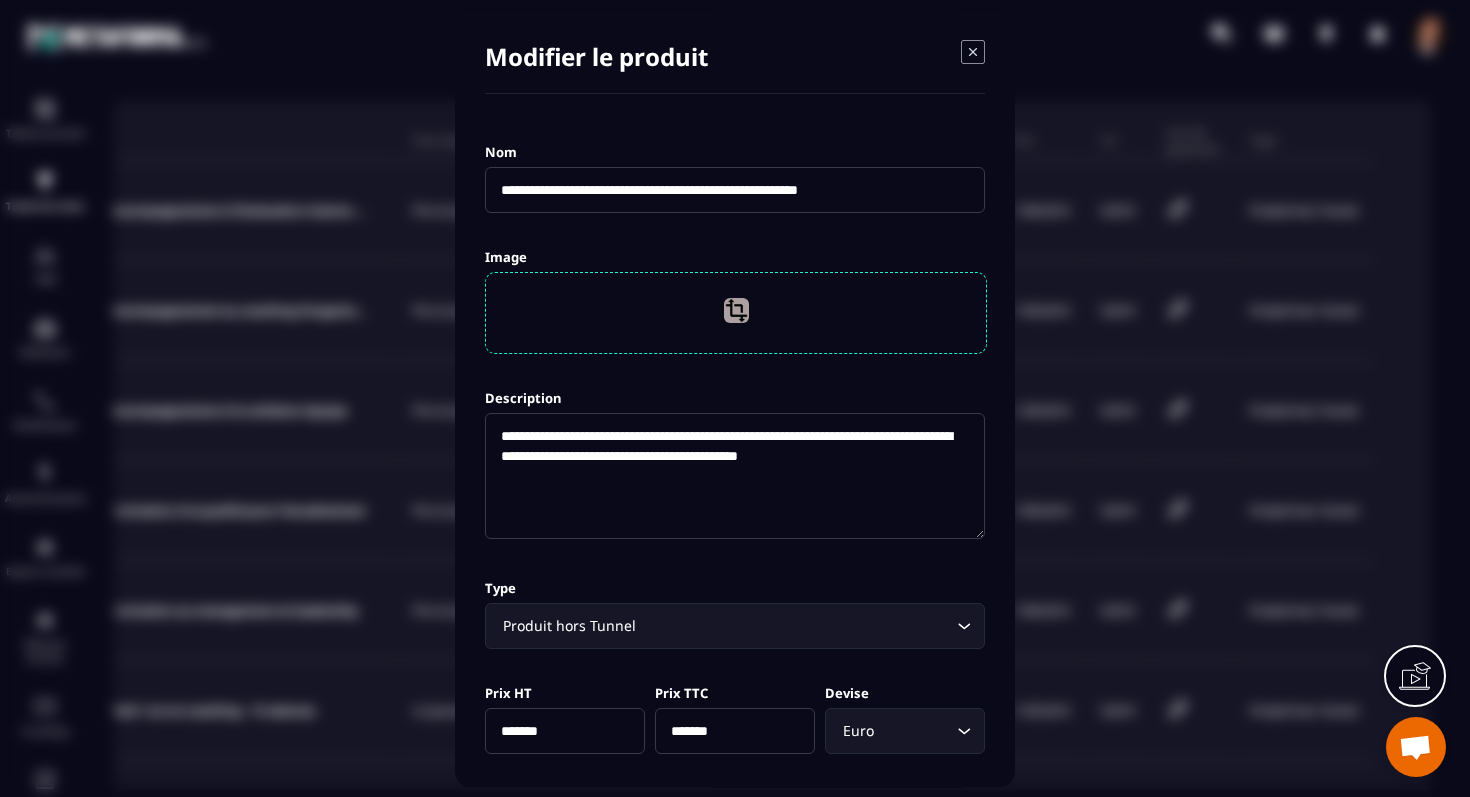 scroll, scrollTop: 695, scrollLeft: 0, axis: vertical 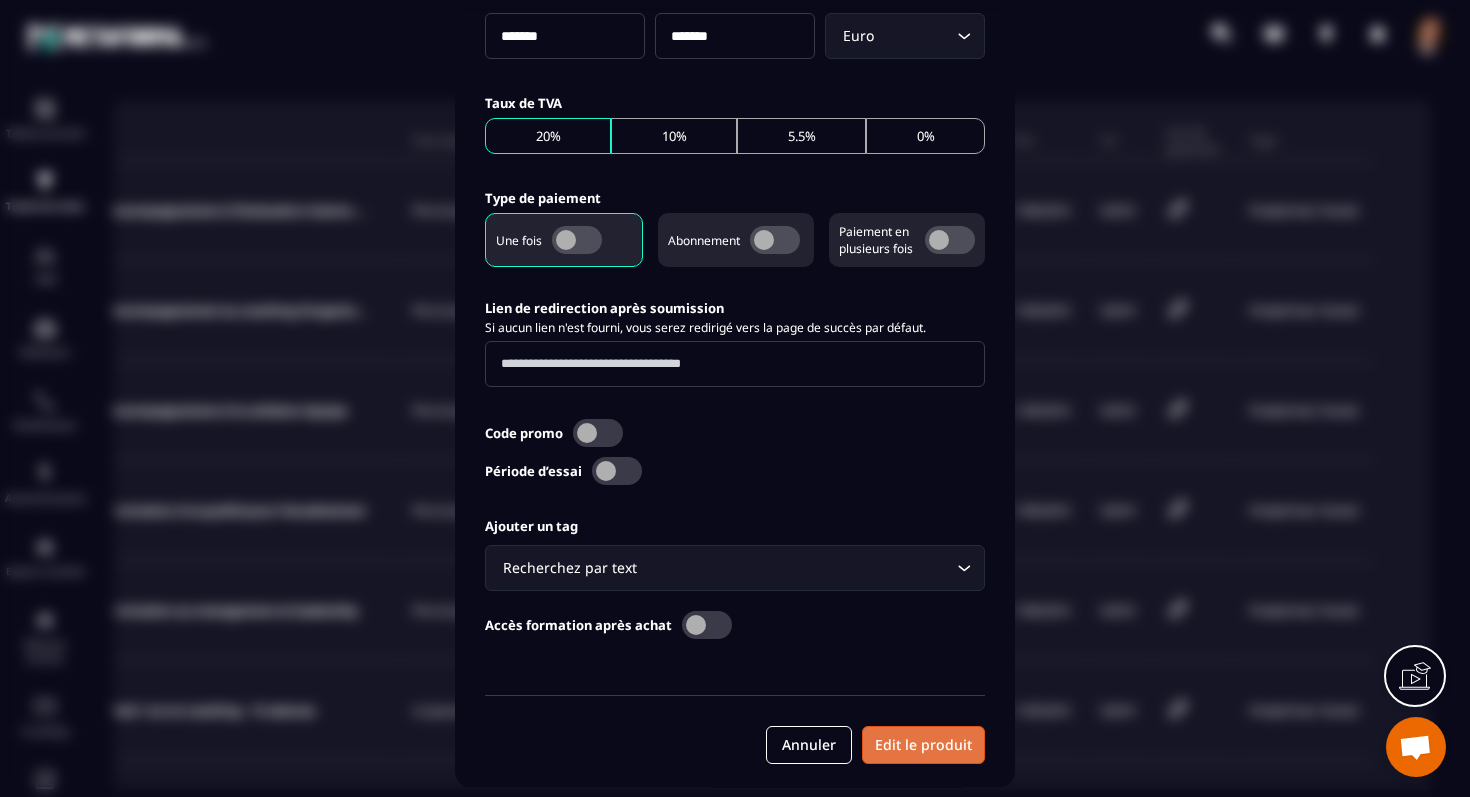 click on "Edit le produit" at bounding box center [923, 745] 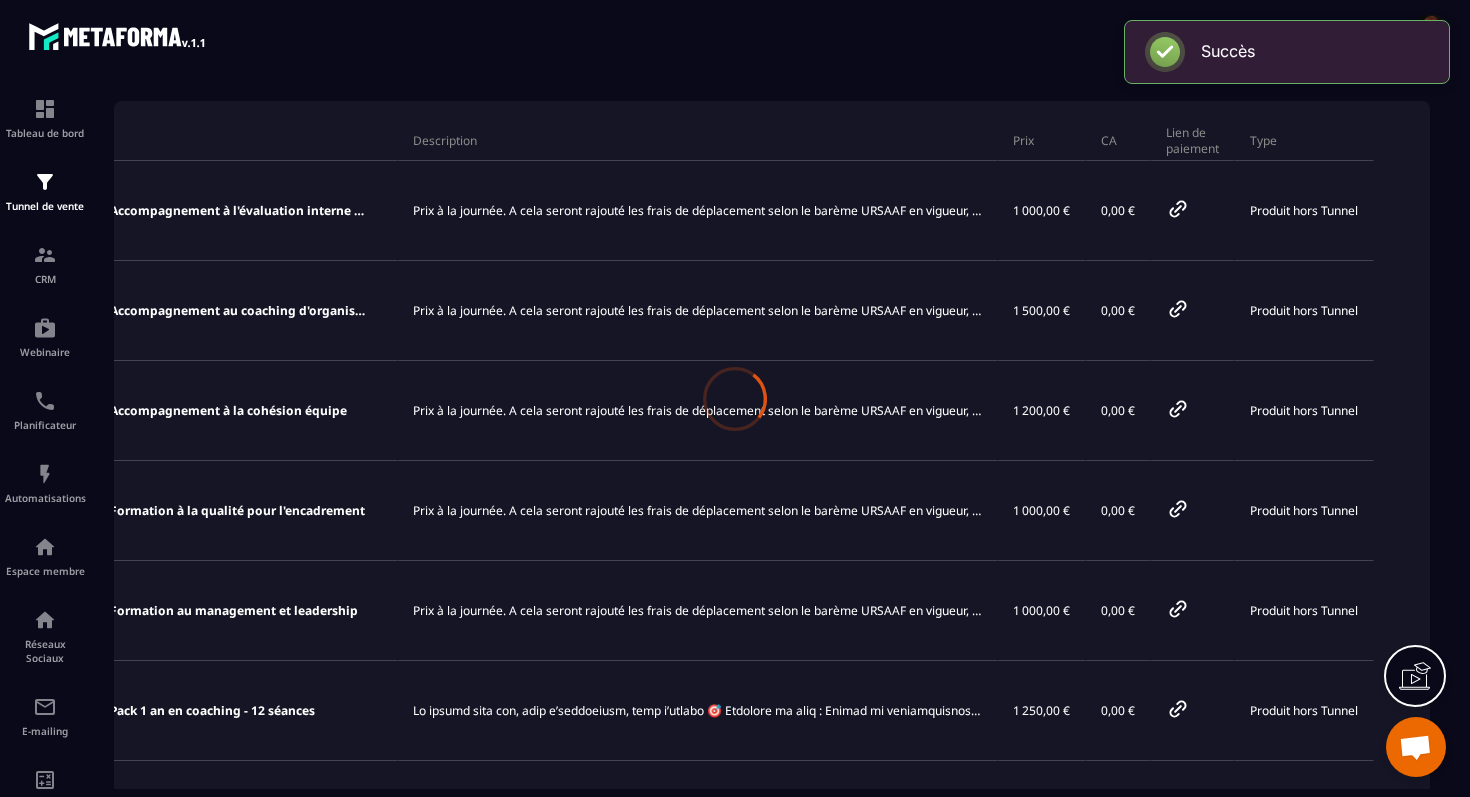 scroll, scrollTop: 695, scrollLeft: 0, axis: vertical 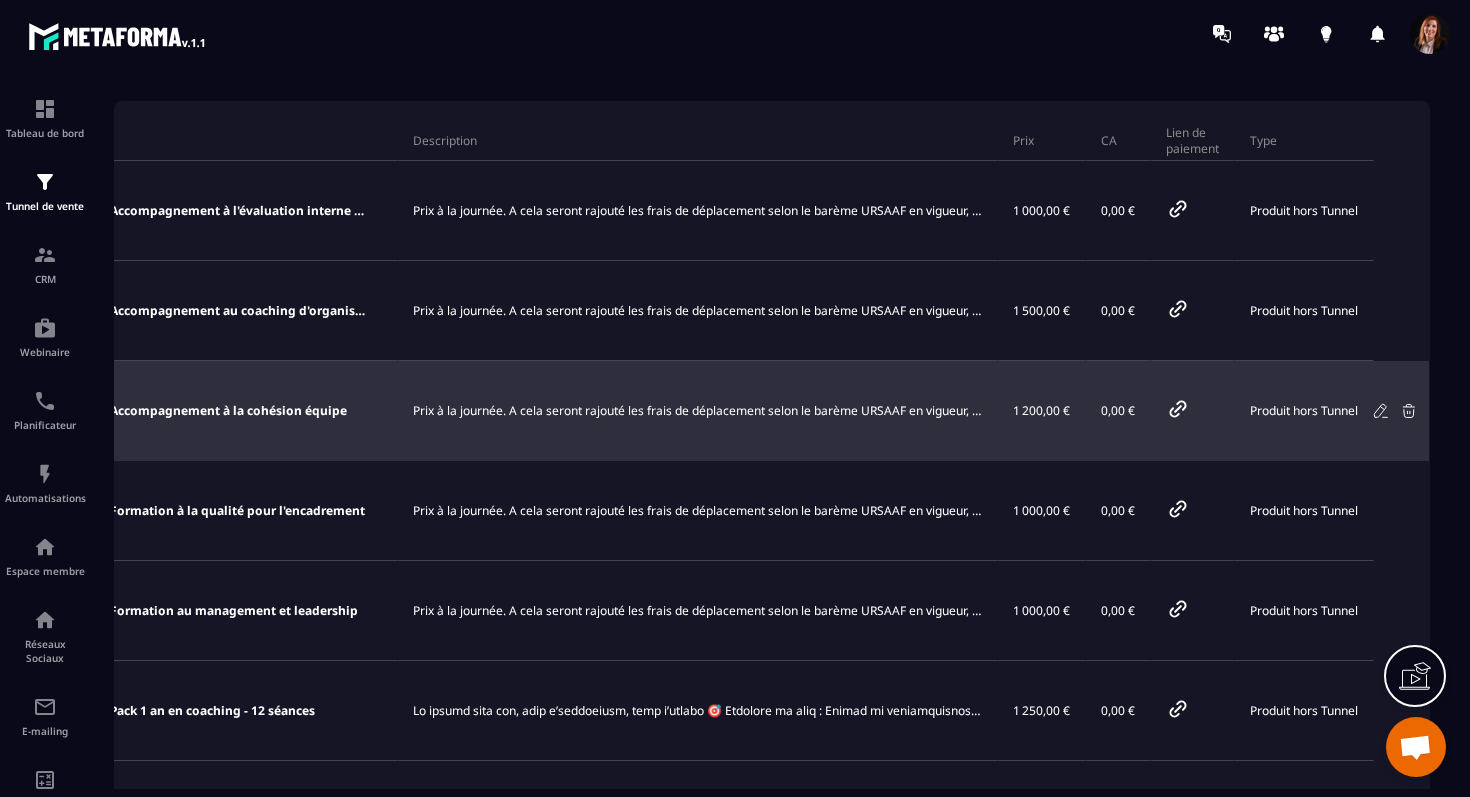 click 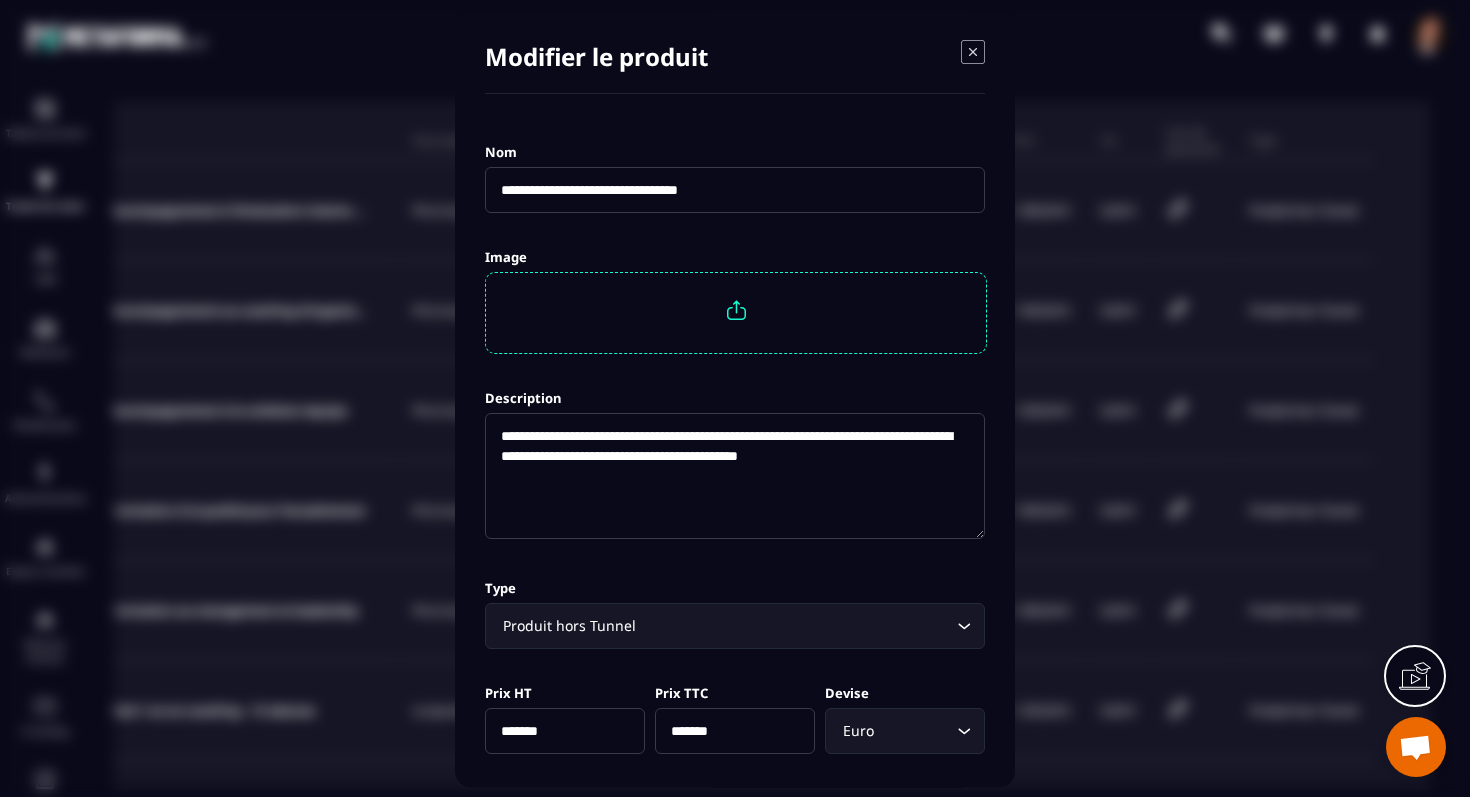 click at bounding box center [736, 310] 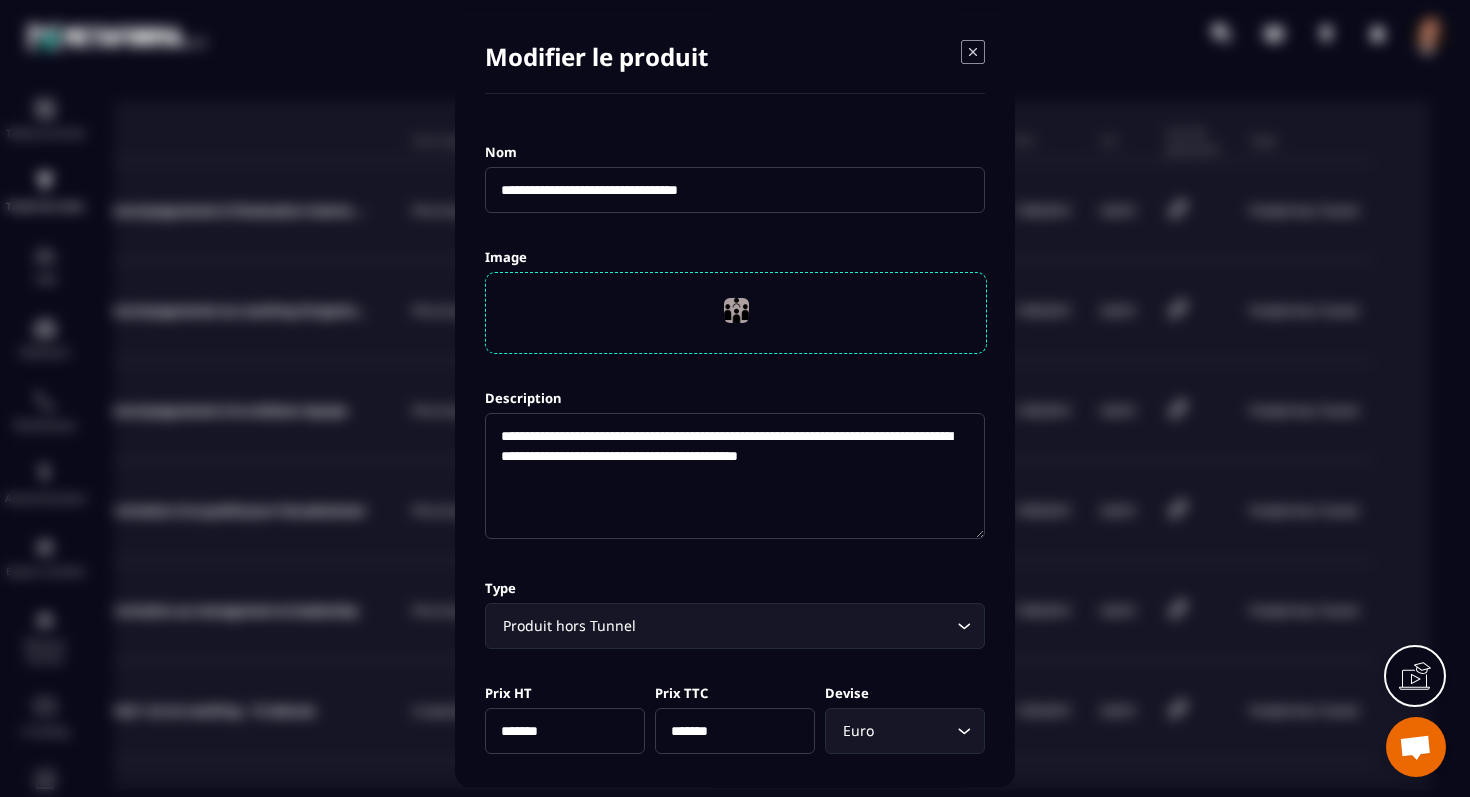 scroll, scrollTop: 761, scrollLeft: 0, axis: vertical 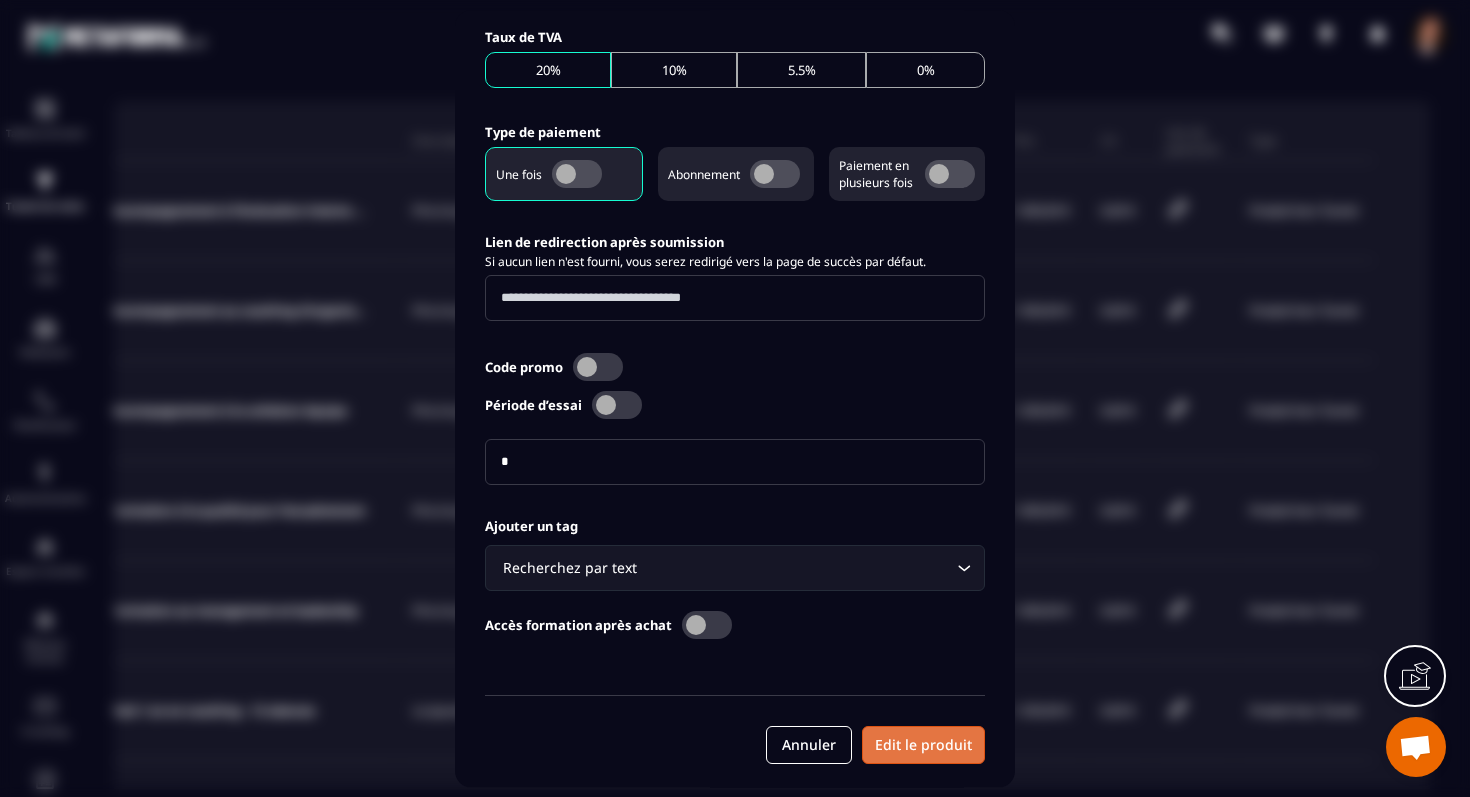 click on "Edit le produit" at bounding box center (923, 745) 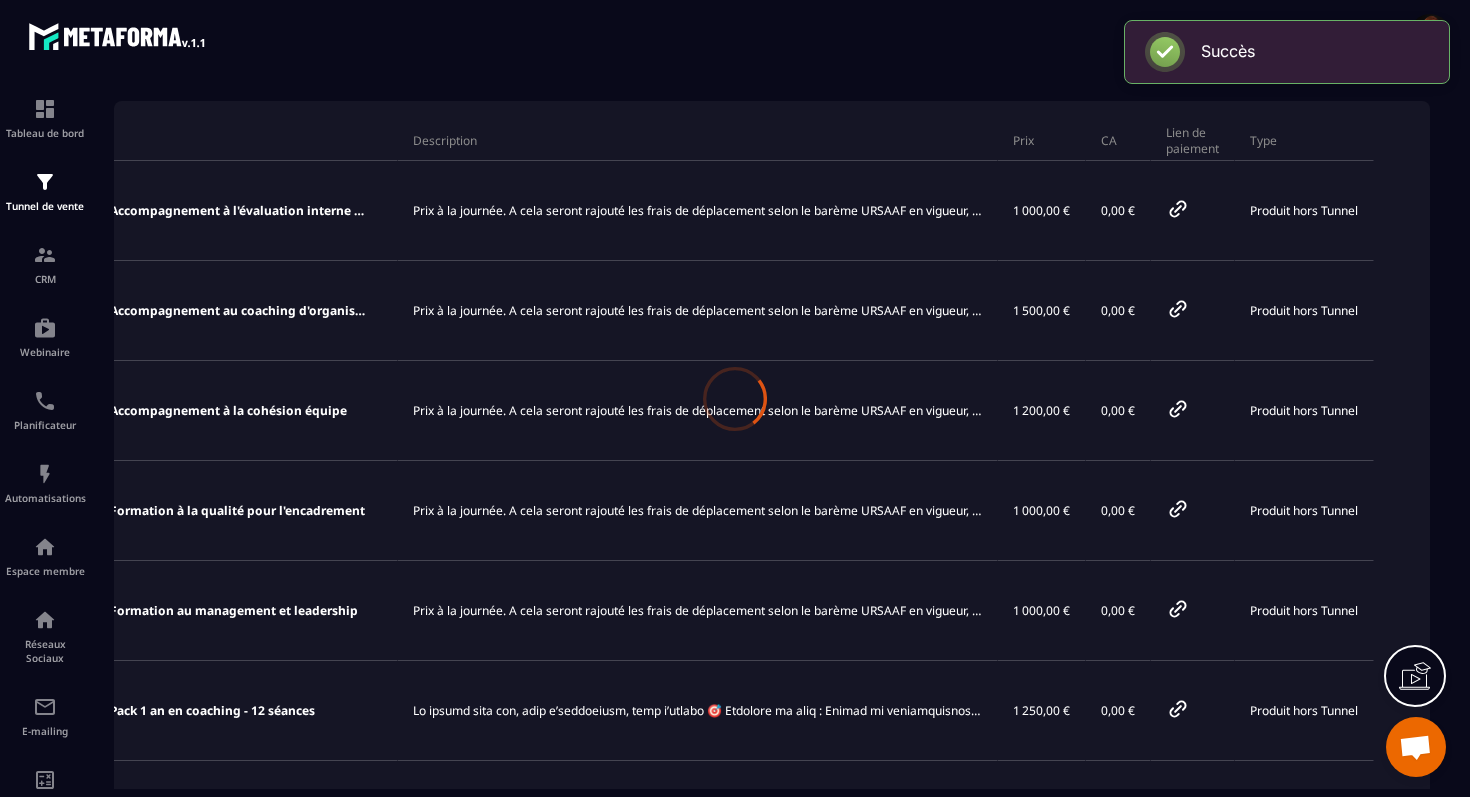 scroll, scrollTop: 761, scrollLeft: 0, axis: vertical 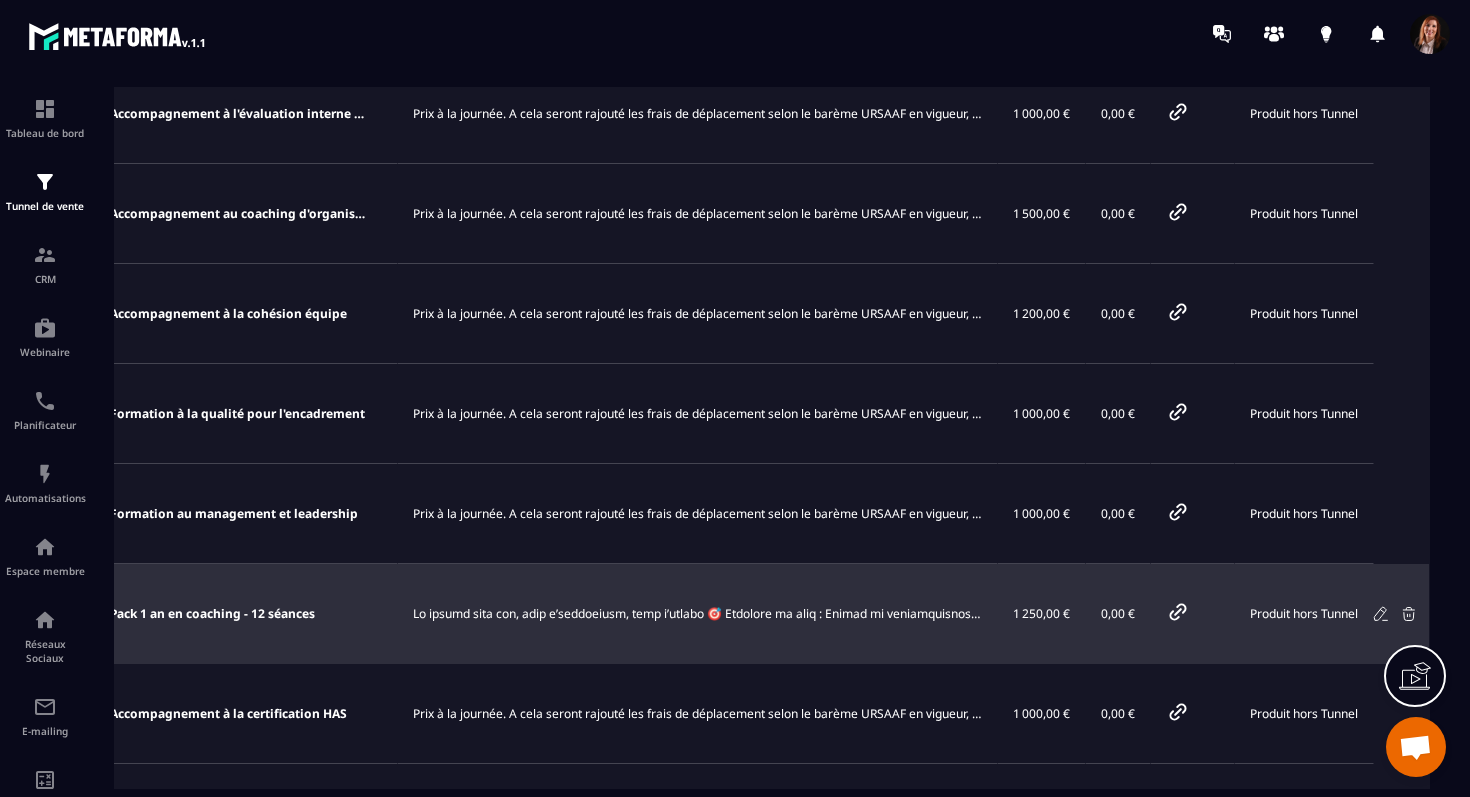 click 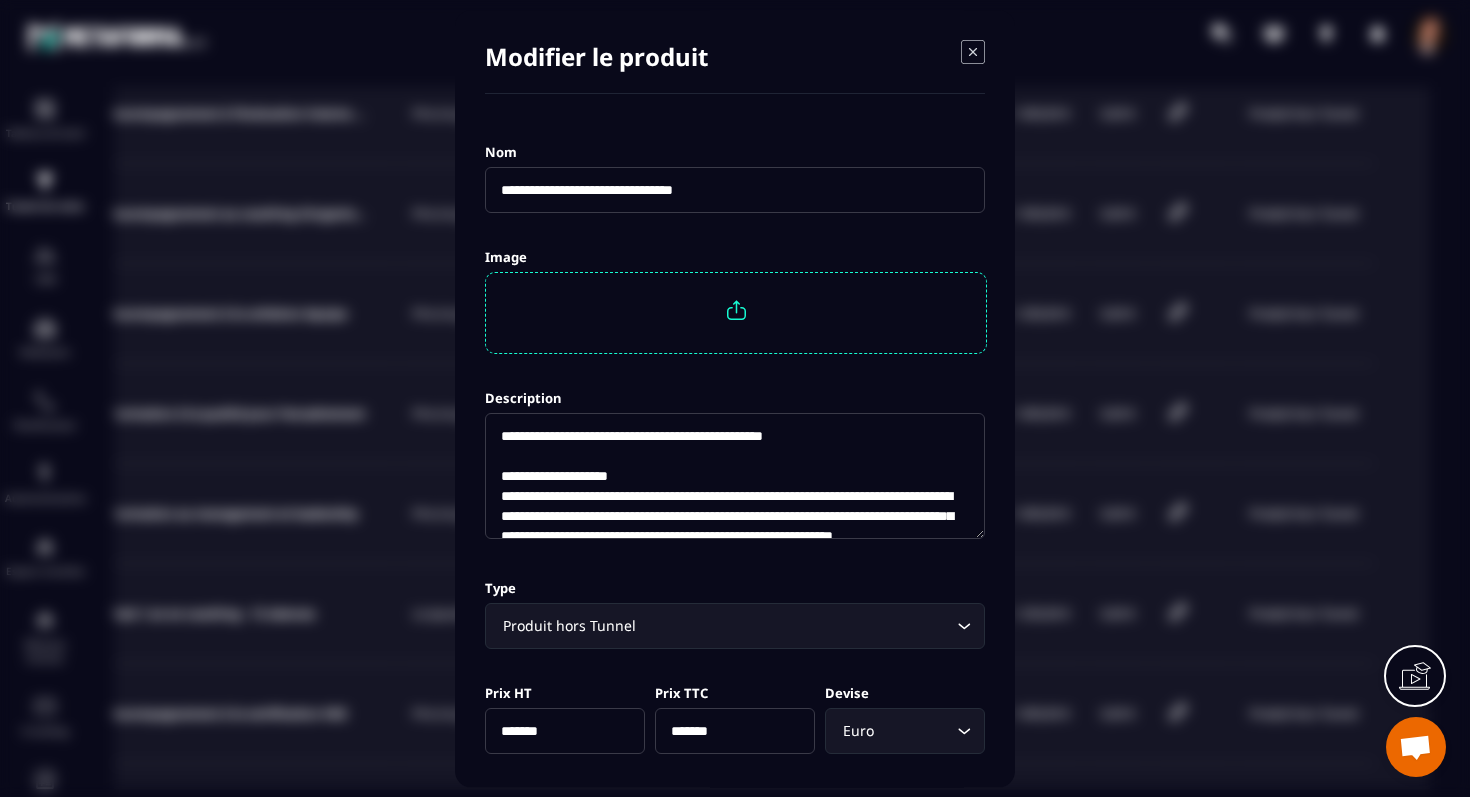 click at bounding box center (736, 310) 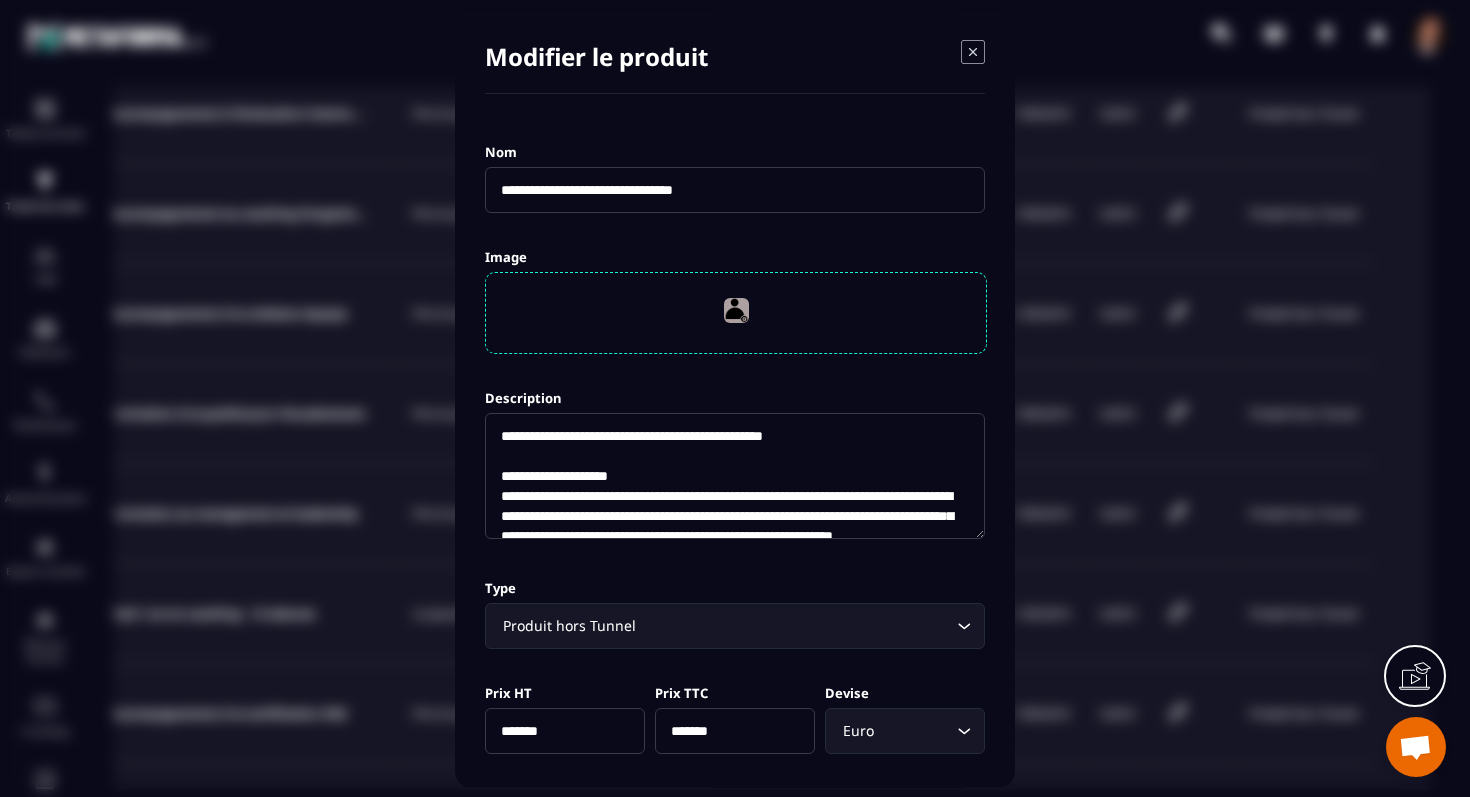 scroll, scrollTop: 761, scrollLeft: 0, axis: vertical 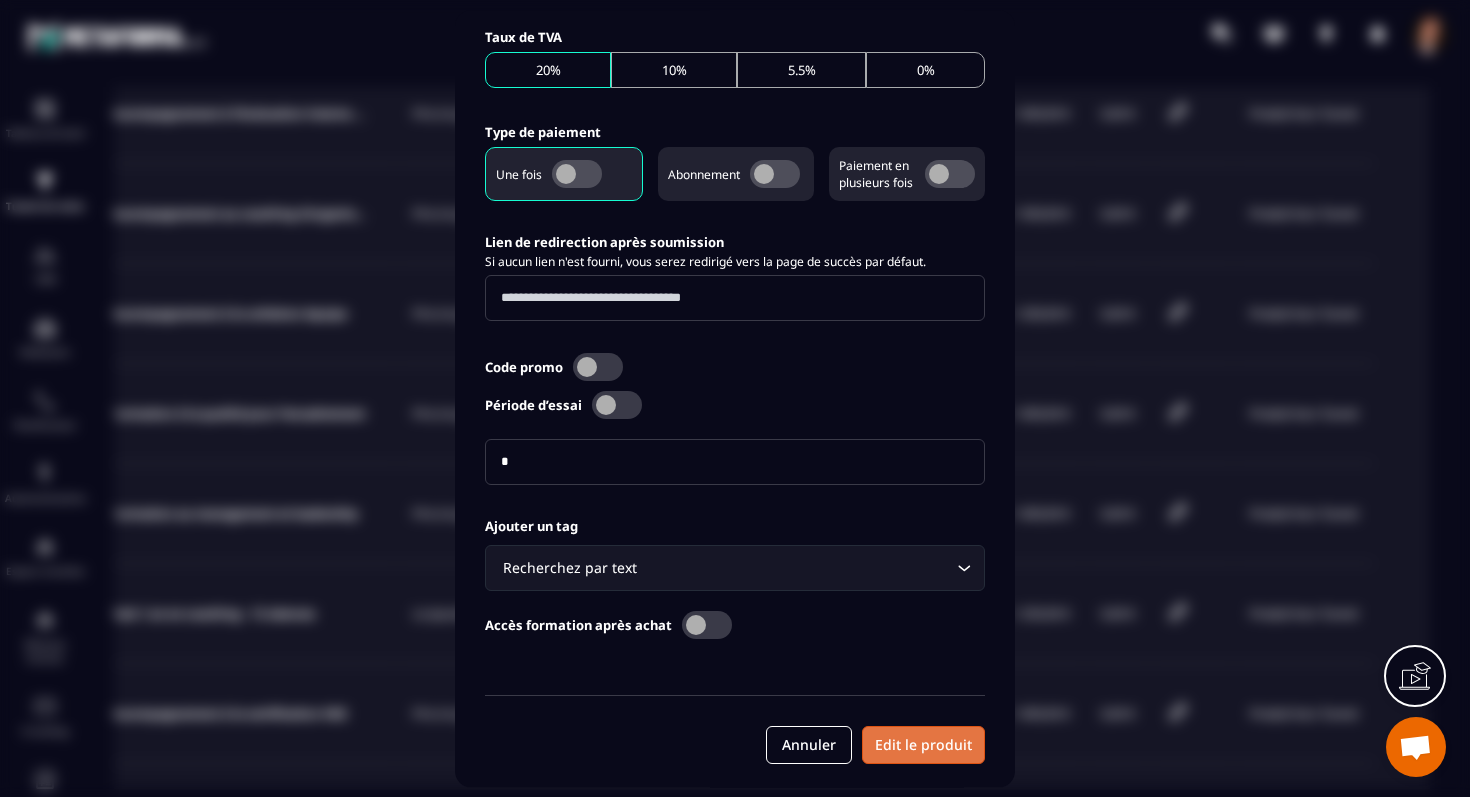 click on "Edit le produit" at bounding box center (923, 745) 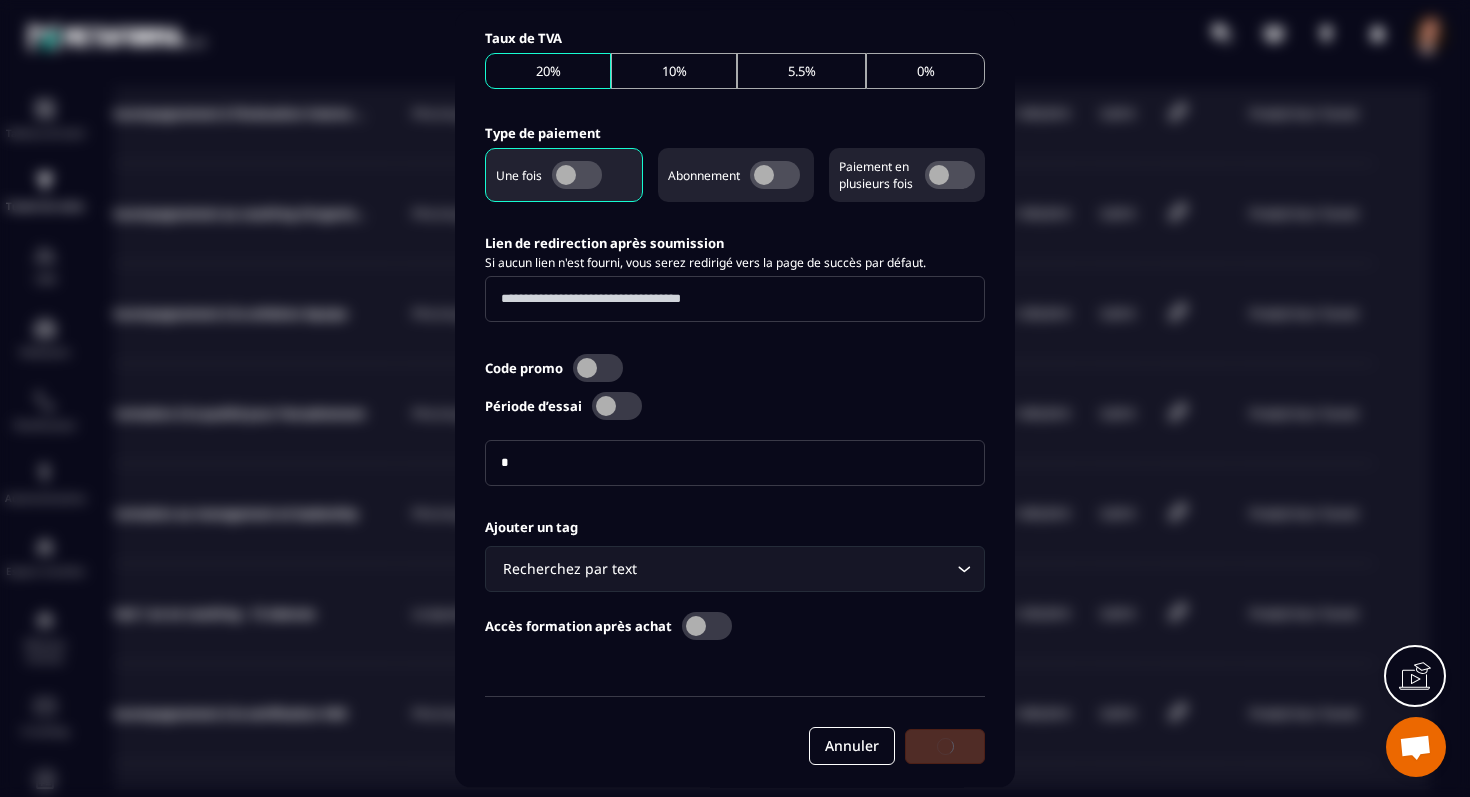 type on "**********" 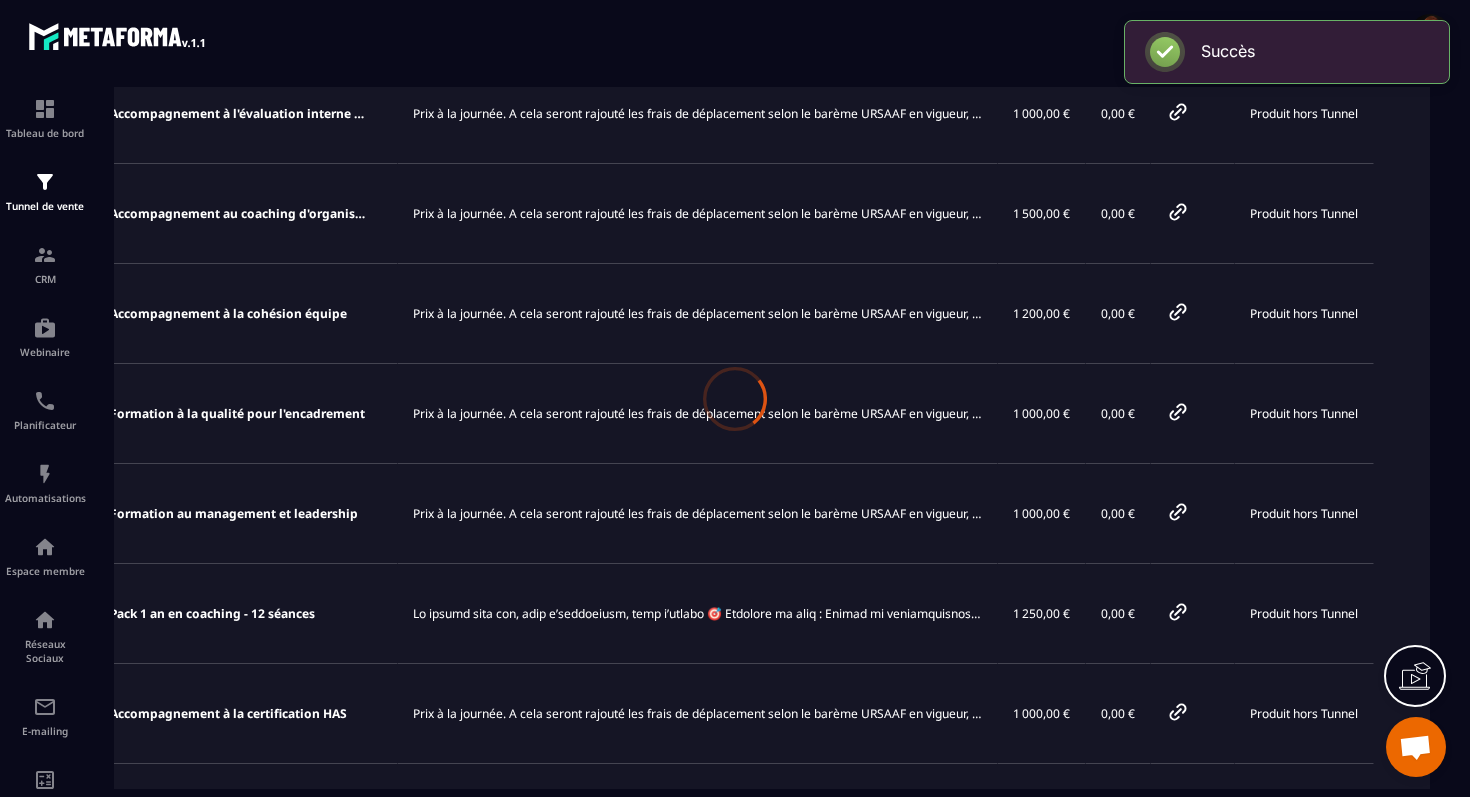 scroll, scrollTop: 761, scrollLeft: 0, axis: vertical 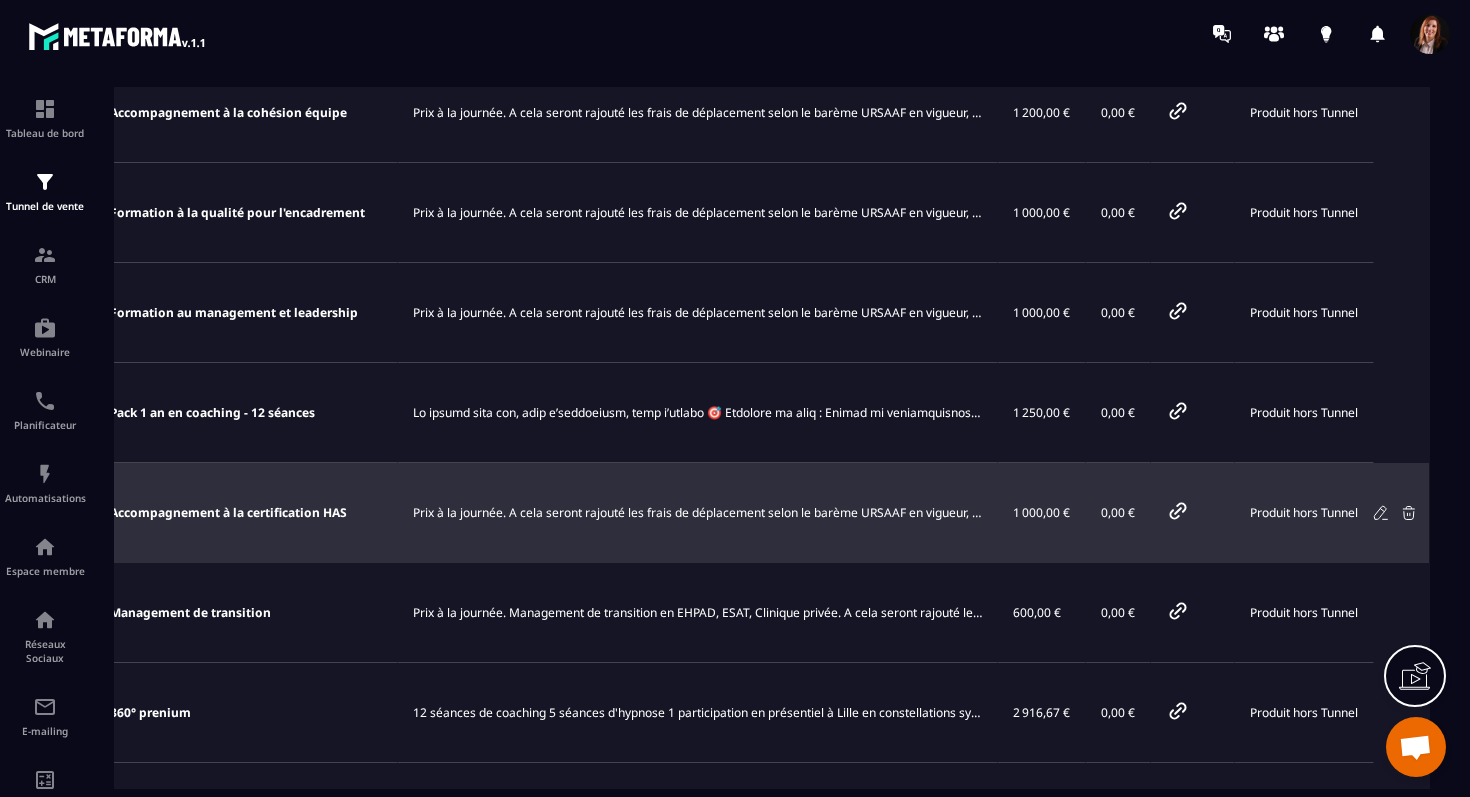 click 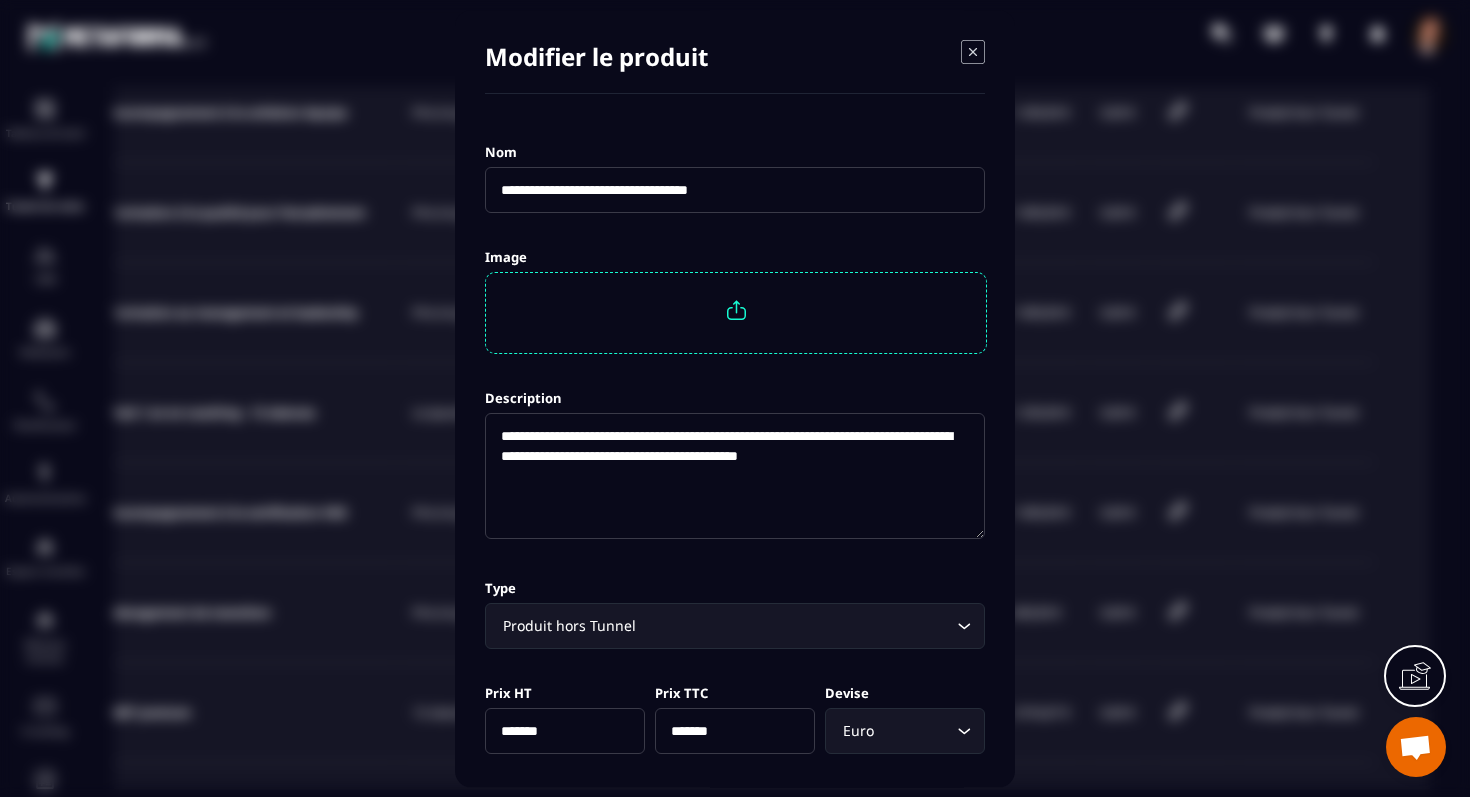 click at bounding box center (736, 310) 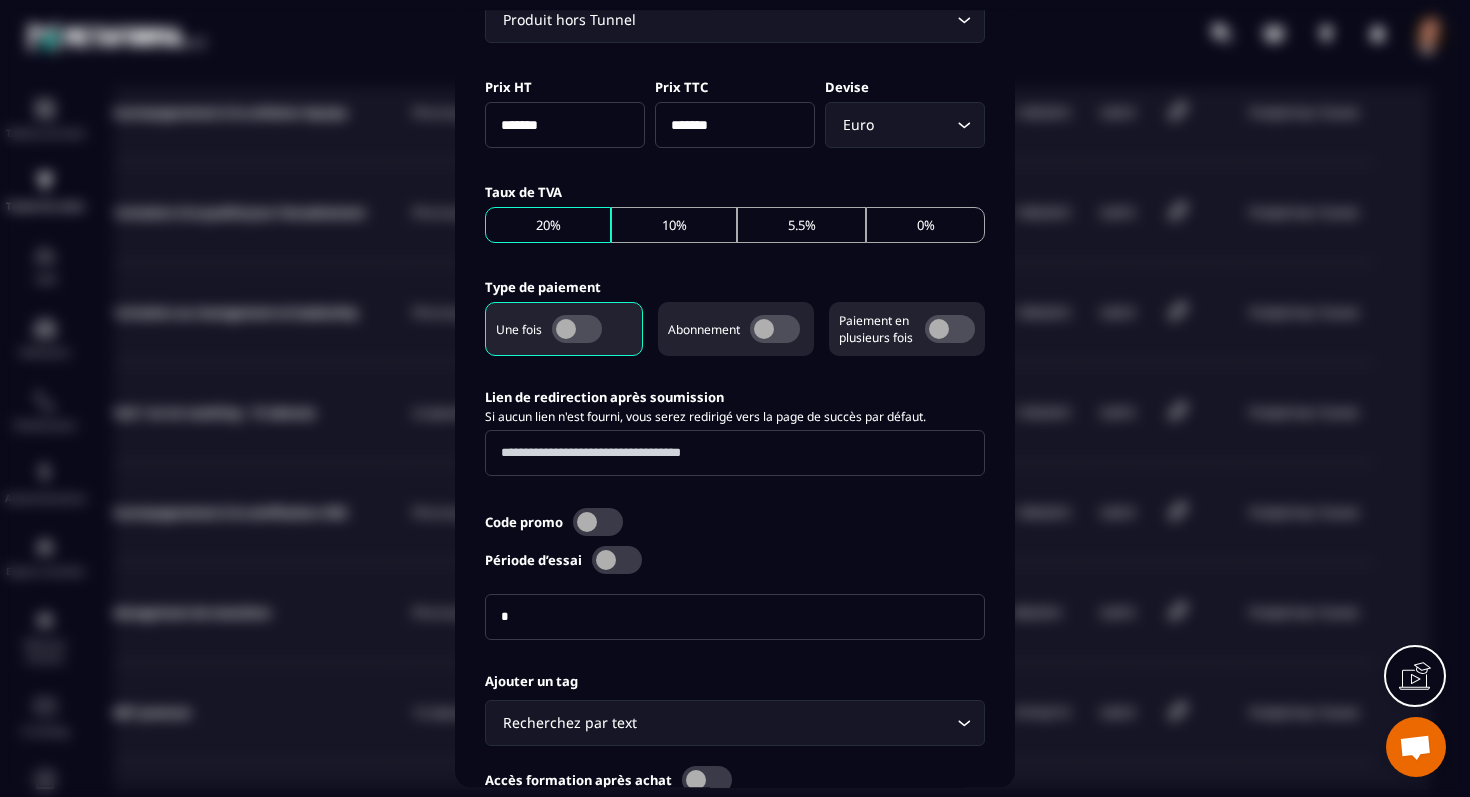 scroll, scrollTop: 761, scrollLeft: 0, axis: vertical 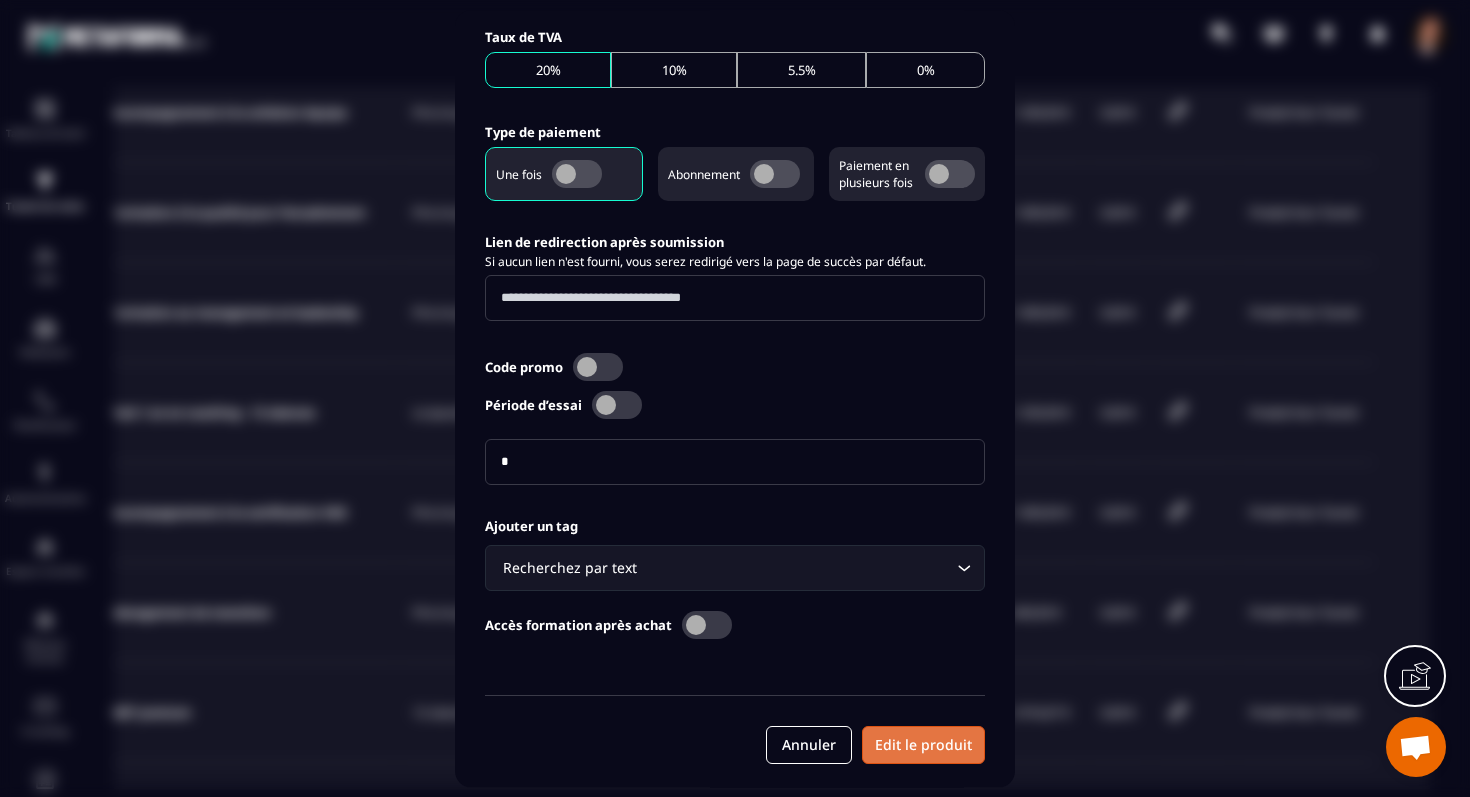 click on "Edit le produit" at bounding box center (923, 745) 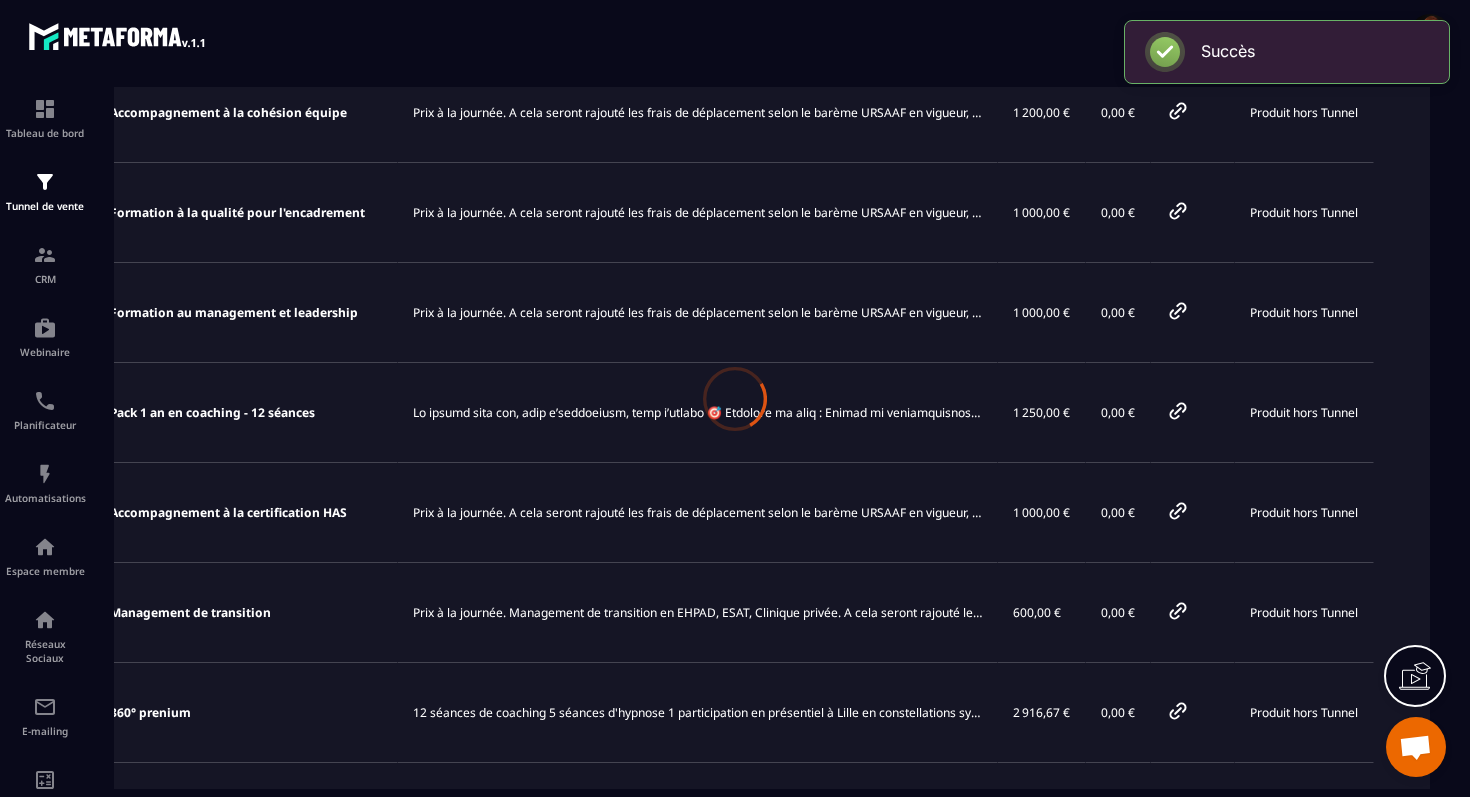 scroll, scrollTop: 761, scrollLeft: 0, axis: vertical 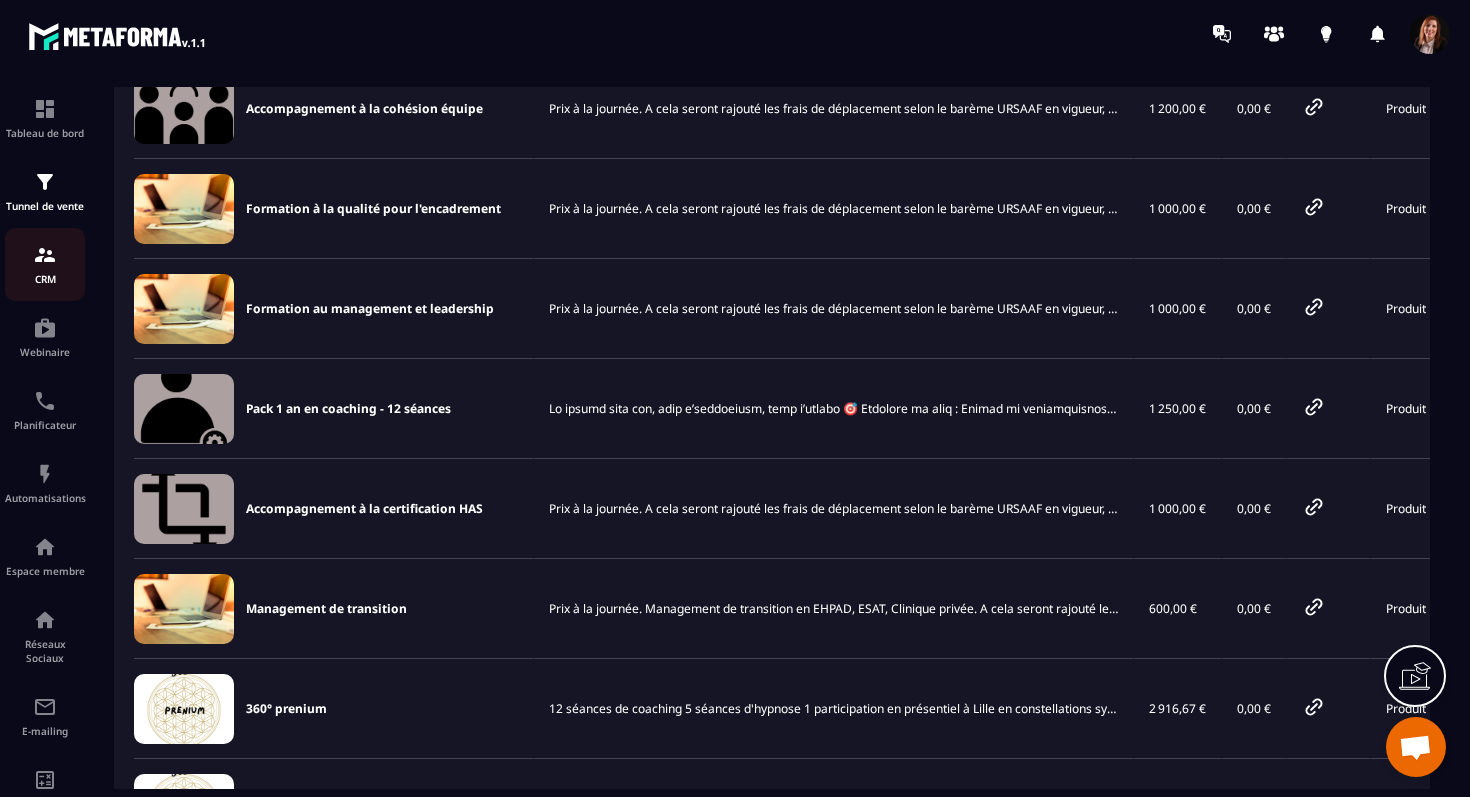 click at bounding box center [45, 255] 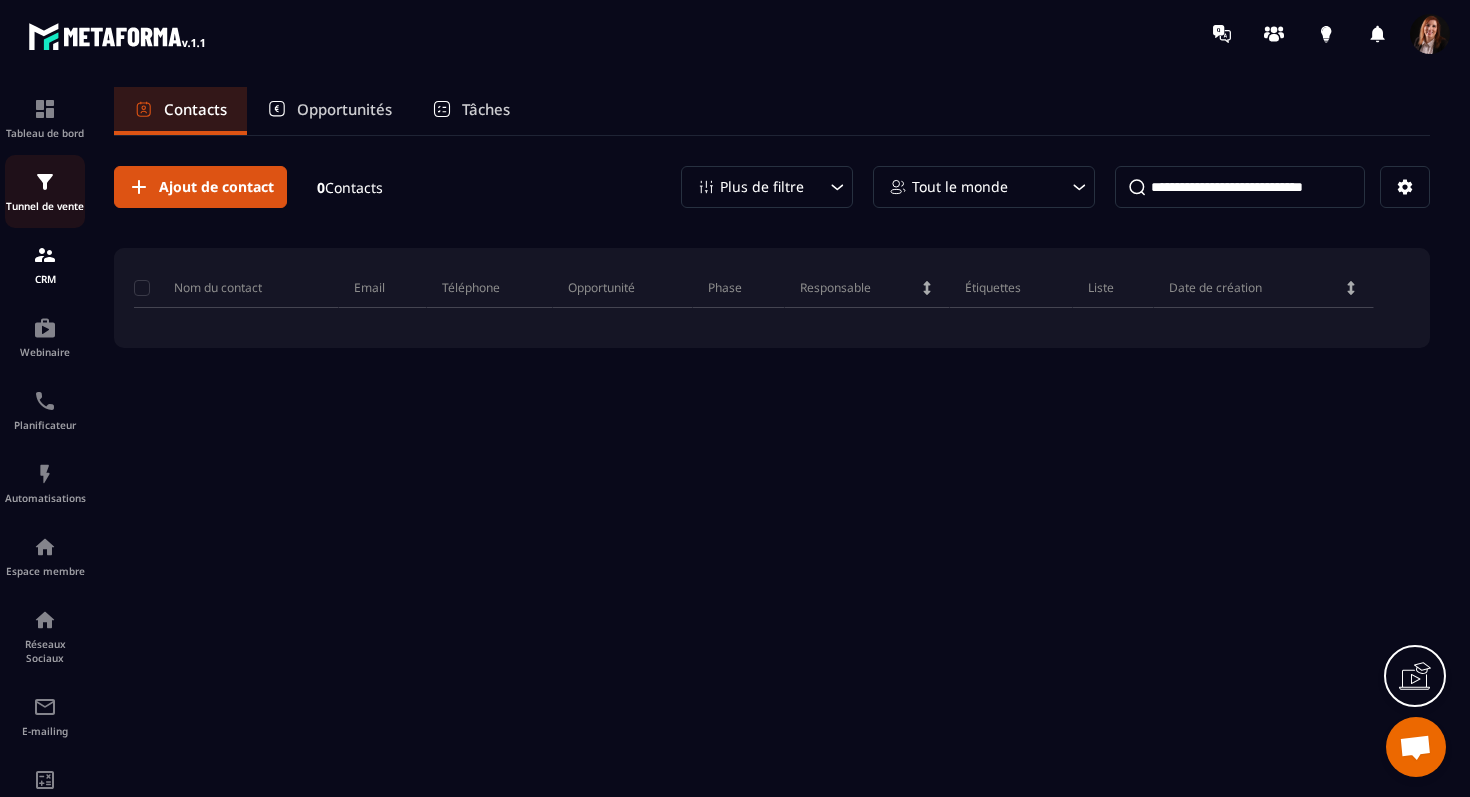 click at bounding box center (45, 182) 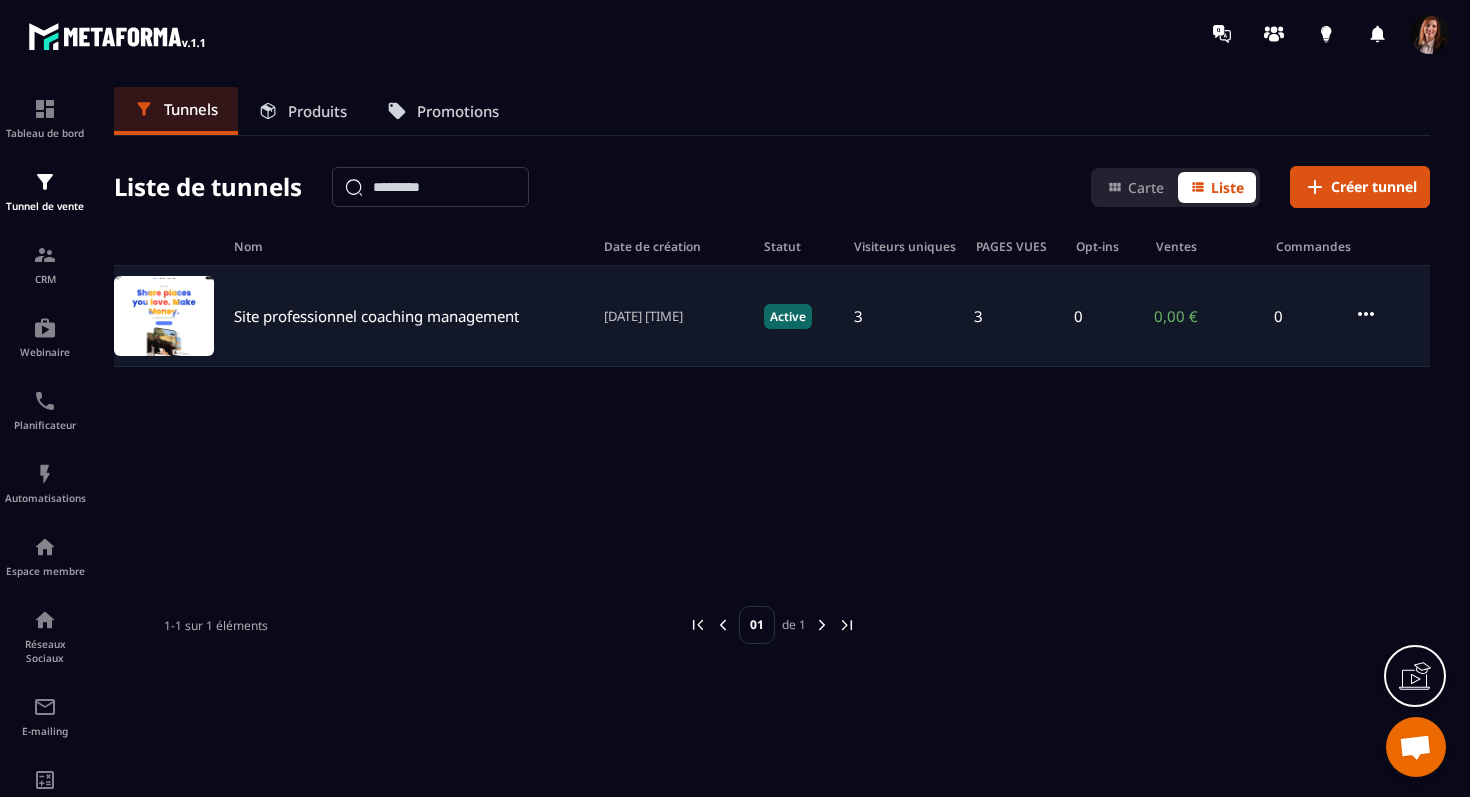 click on "Site professionnel coaching management" at bounding box center [376, 316] 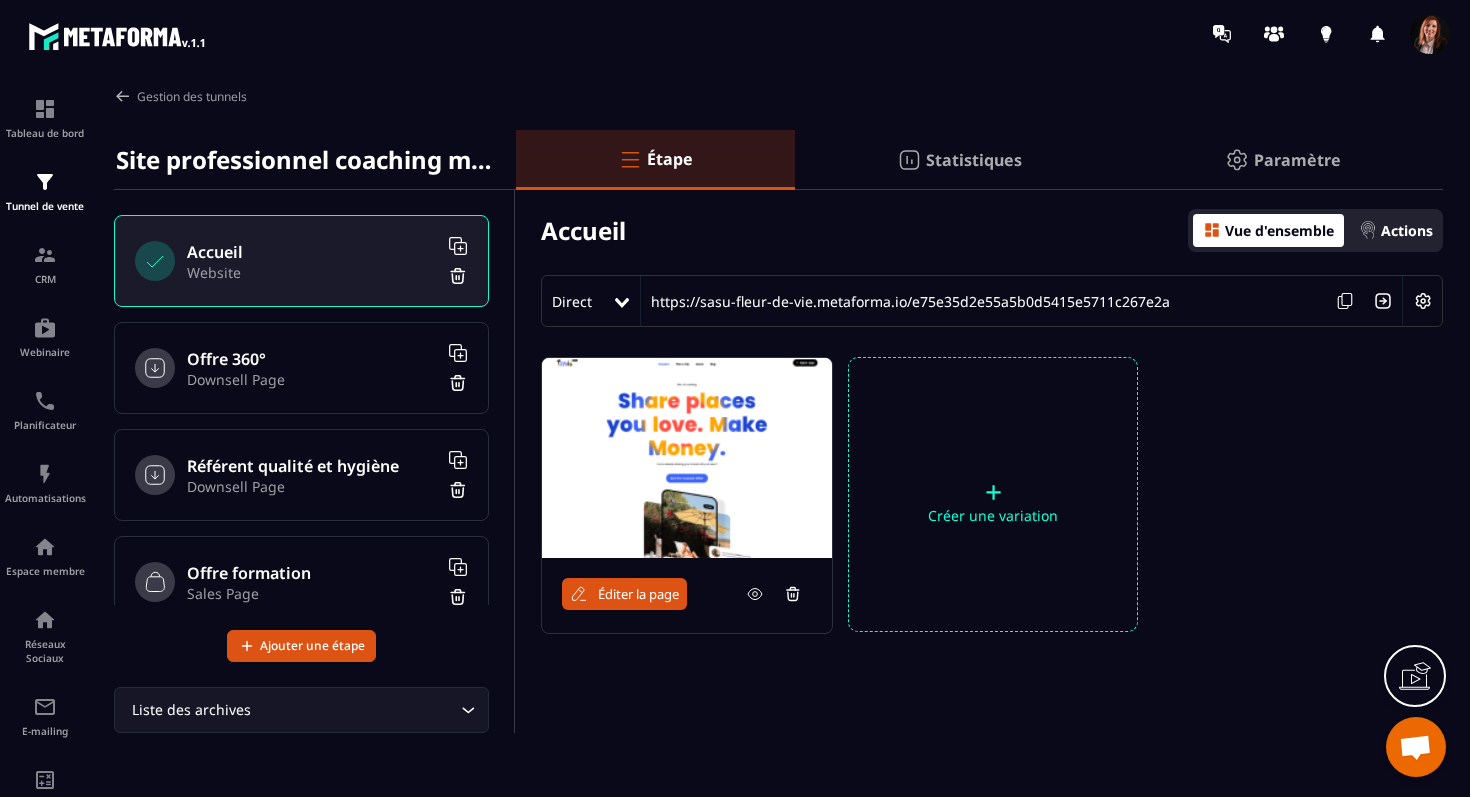 click on "Éditer la page" at bounding box center [638, 594] 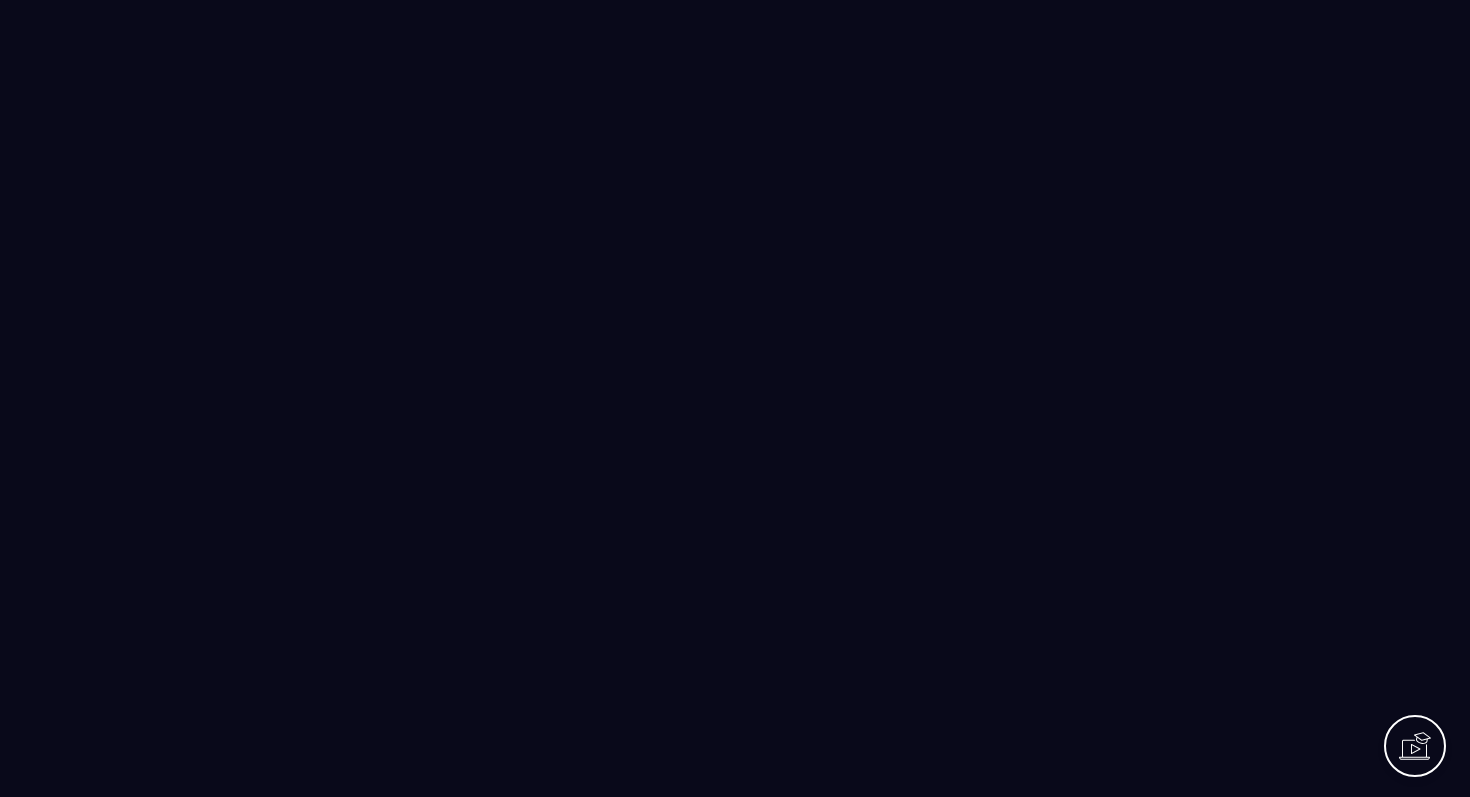 scroll, scrollTop: 0, scrollLeft: 0, axis: both 